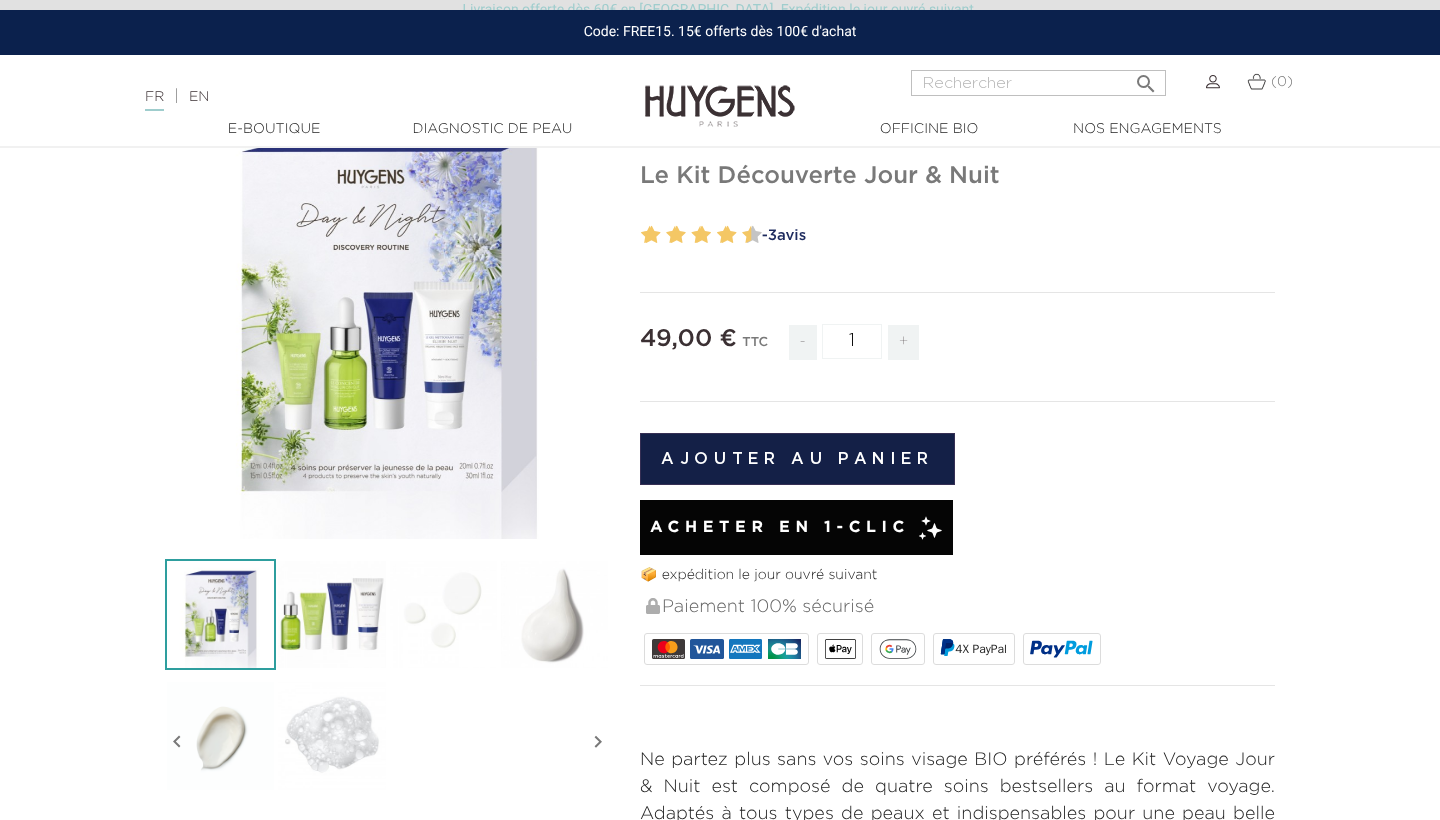 scroll, scrollTop: 165, scrollLeft: 0, axis: vertical 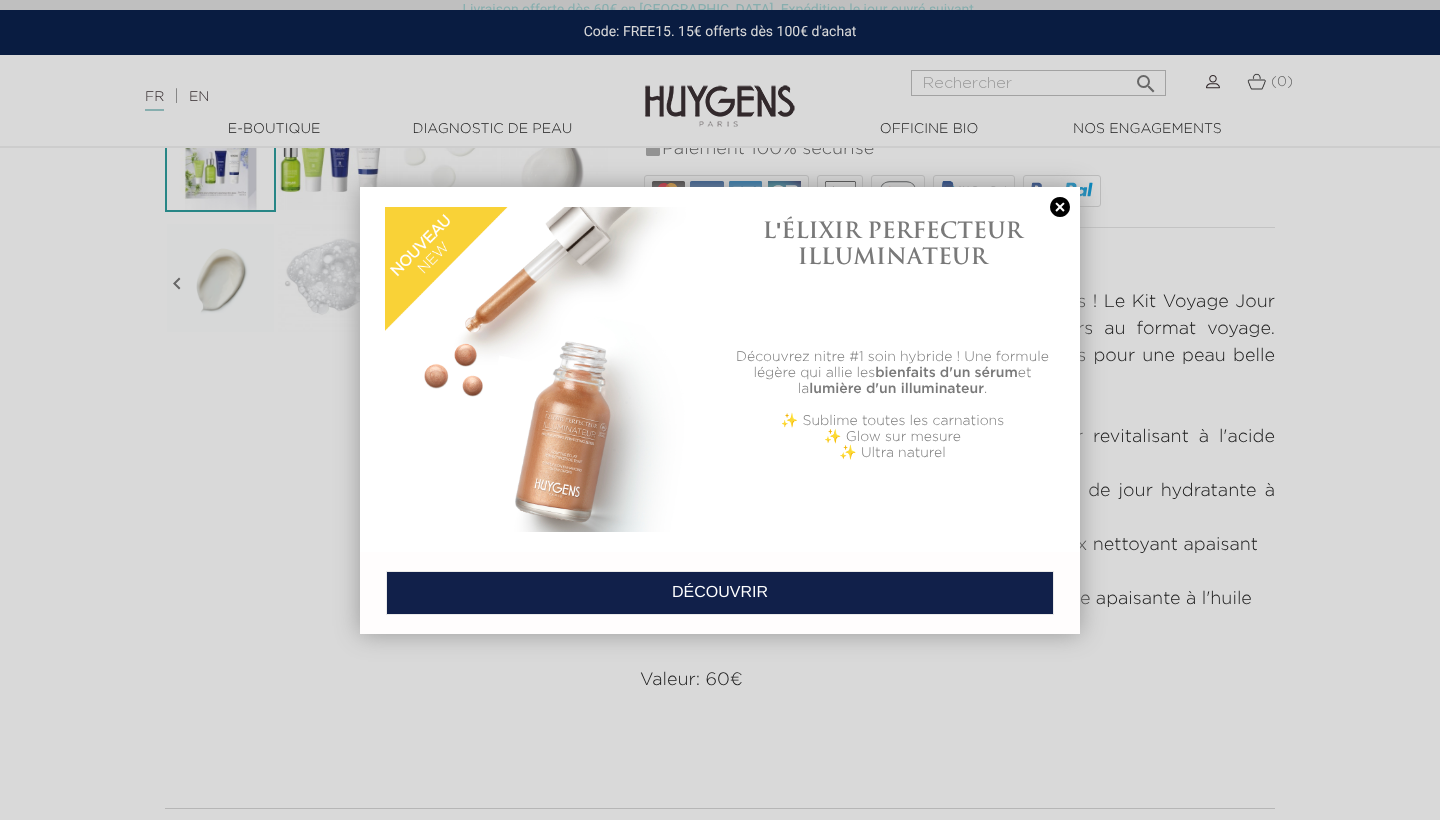 click at bounding box center (1060, 207) 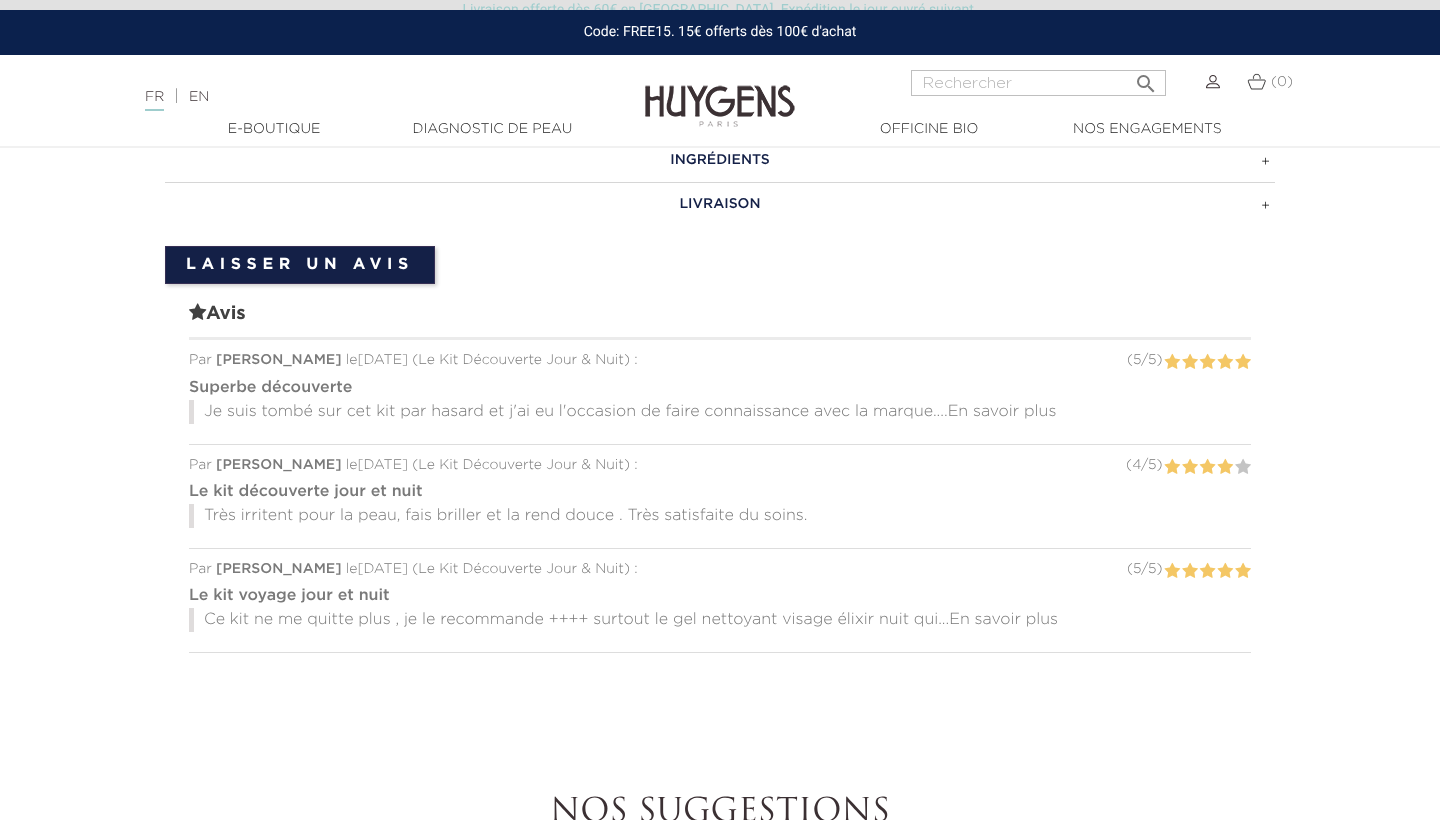 scroll, scrollTop: 1293, scrollLeft: 0, axis: vertical 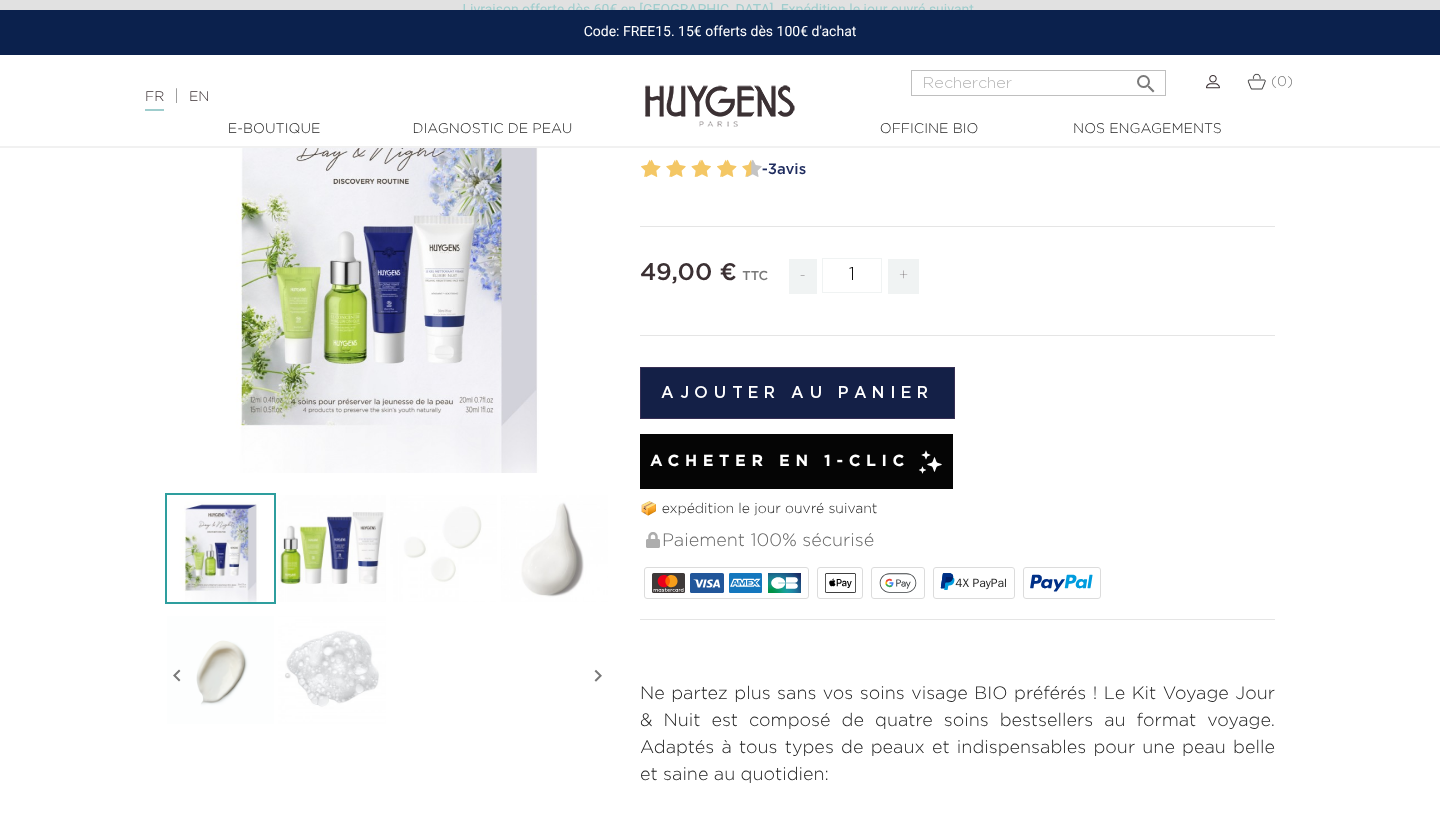 click on "Acheter en 1-clic" at bounding box center (780, 462) 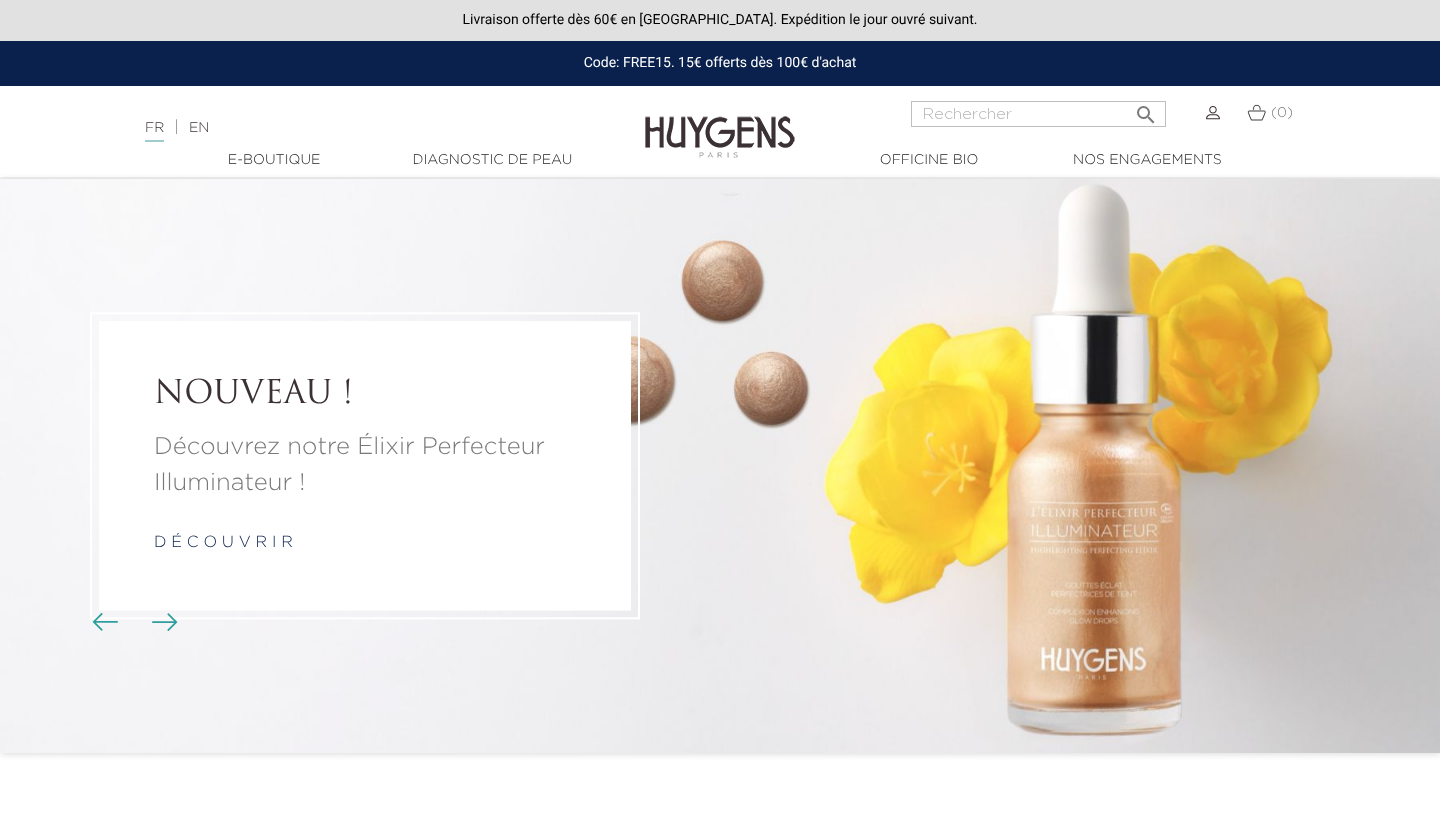 scroll, scrollTop: 0, scrollLeft: 0, axis: both 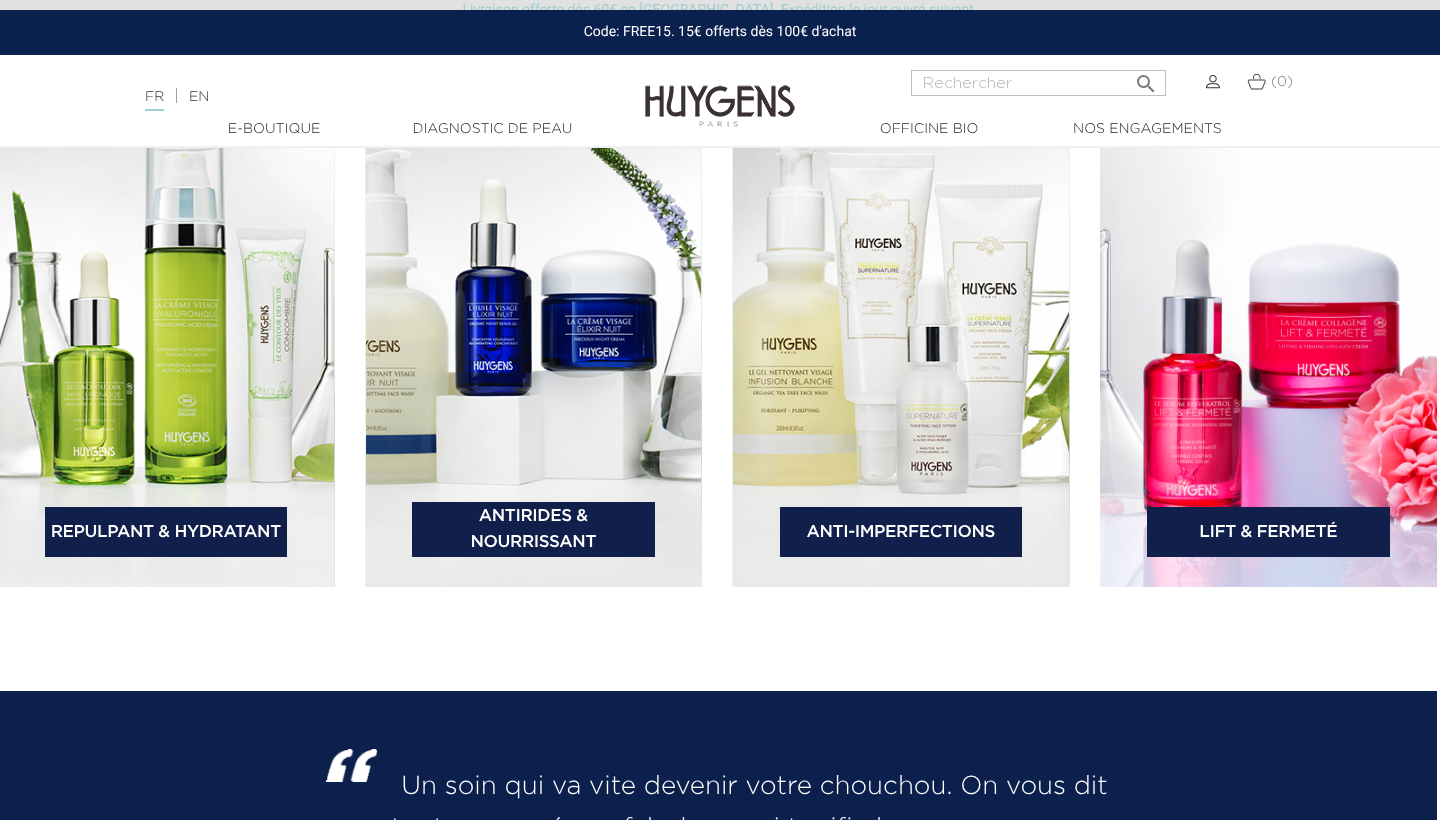click on "Anti-Imperfections" at bounding box center [901, 532] 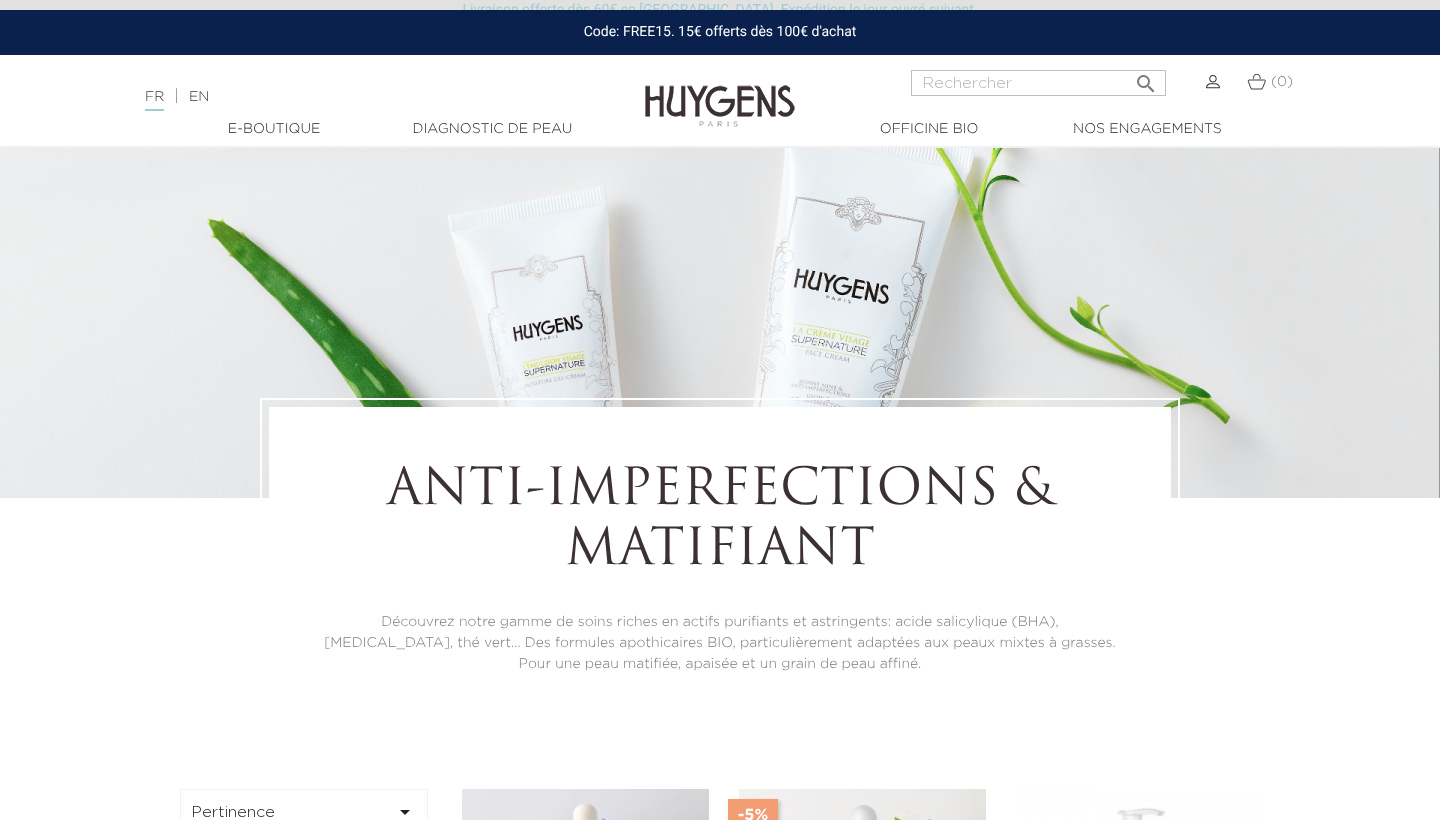 scroll, scrollTop: 0, scrollLeft: 0, axis: both 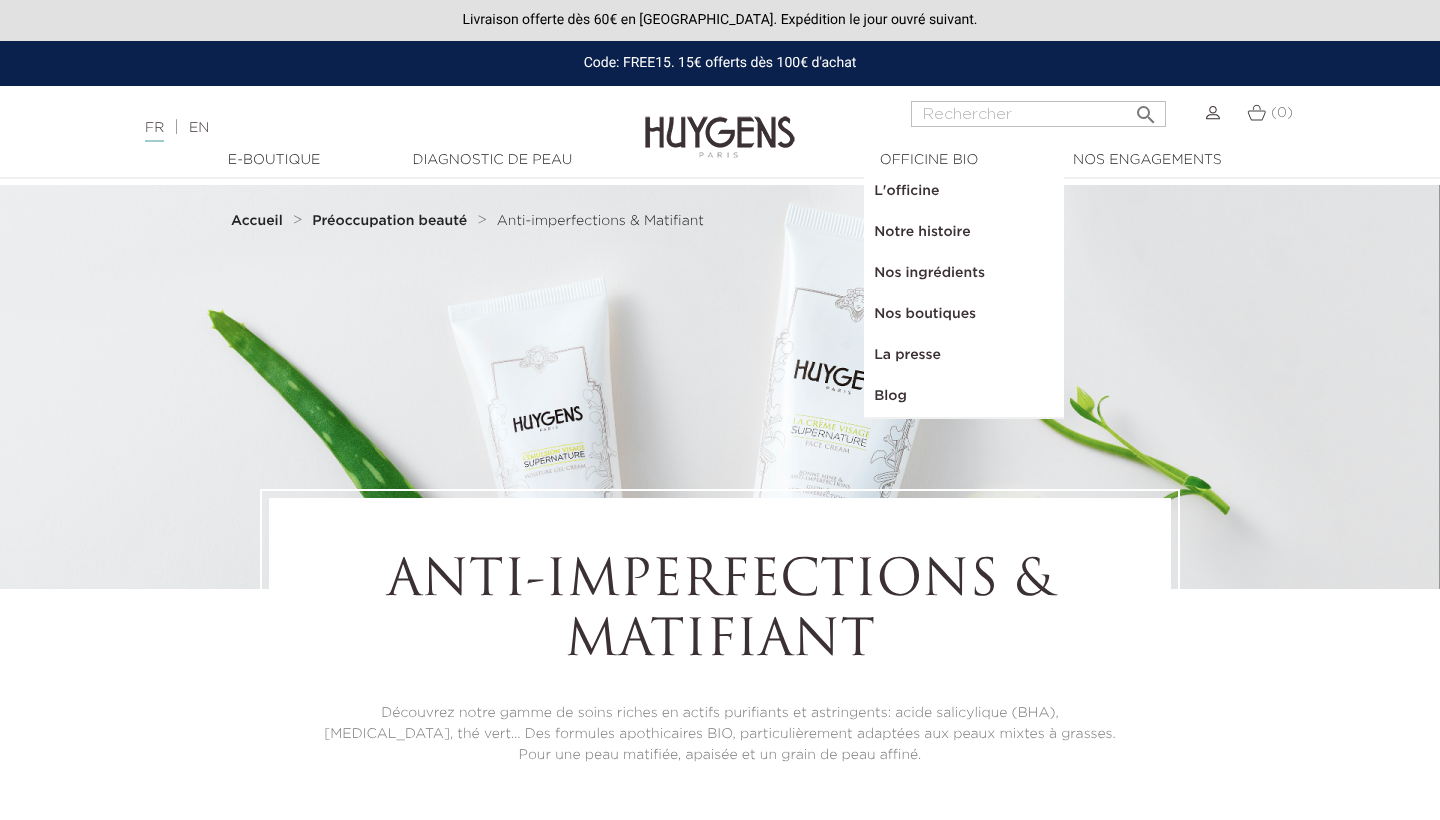click on "Accueil" at bounding box center (257, 221) 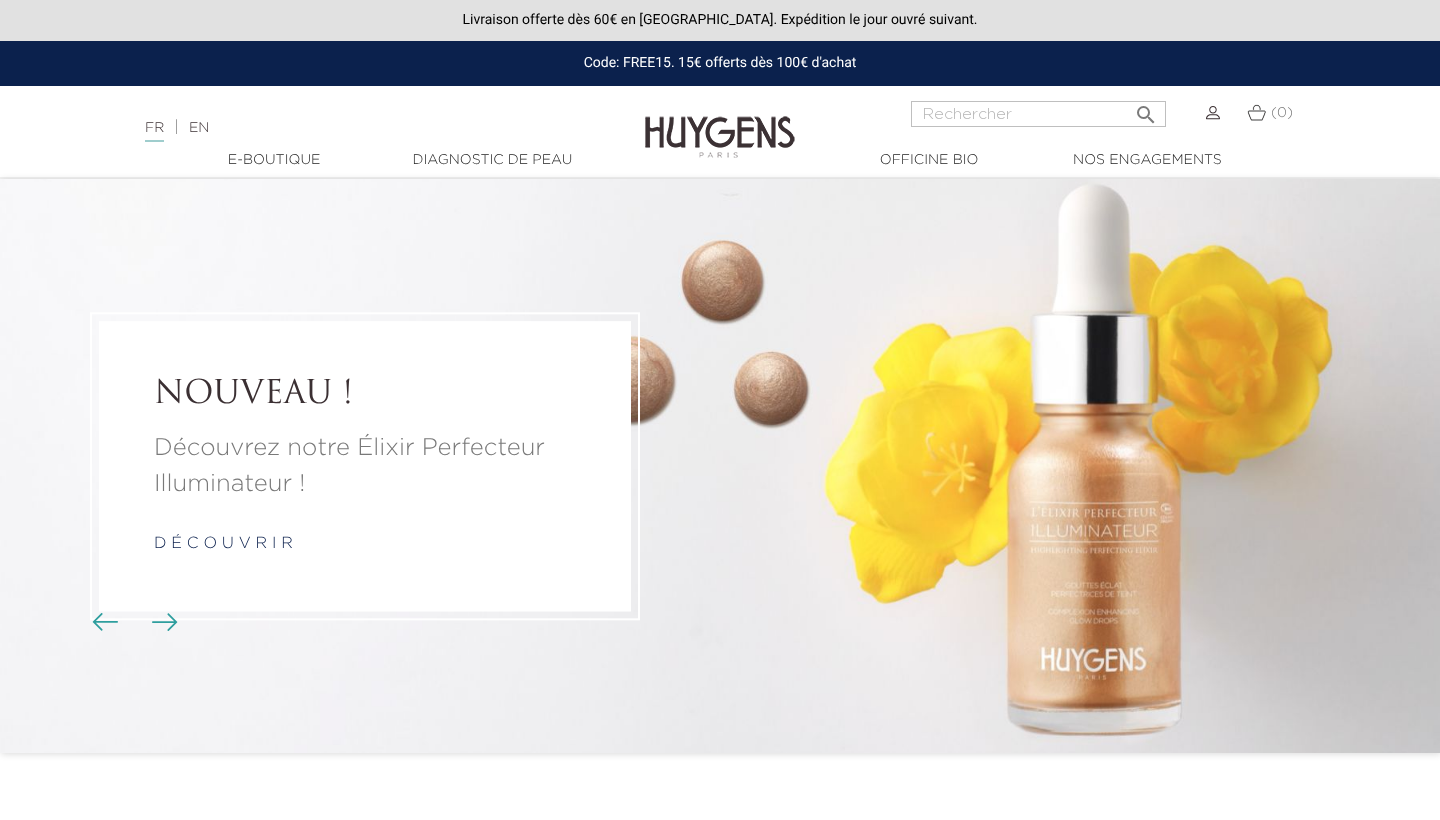 scroll, scrollTop: 0, scrollLeft: 0, axis: both 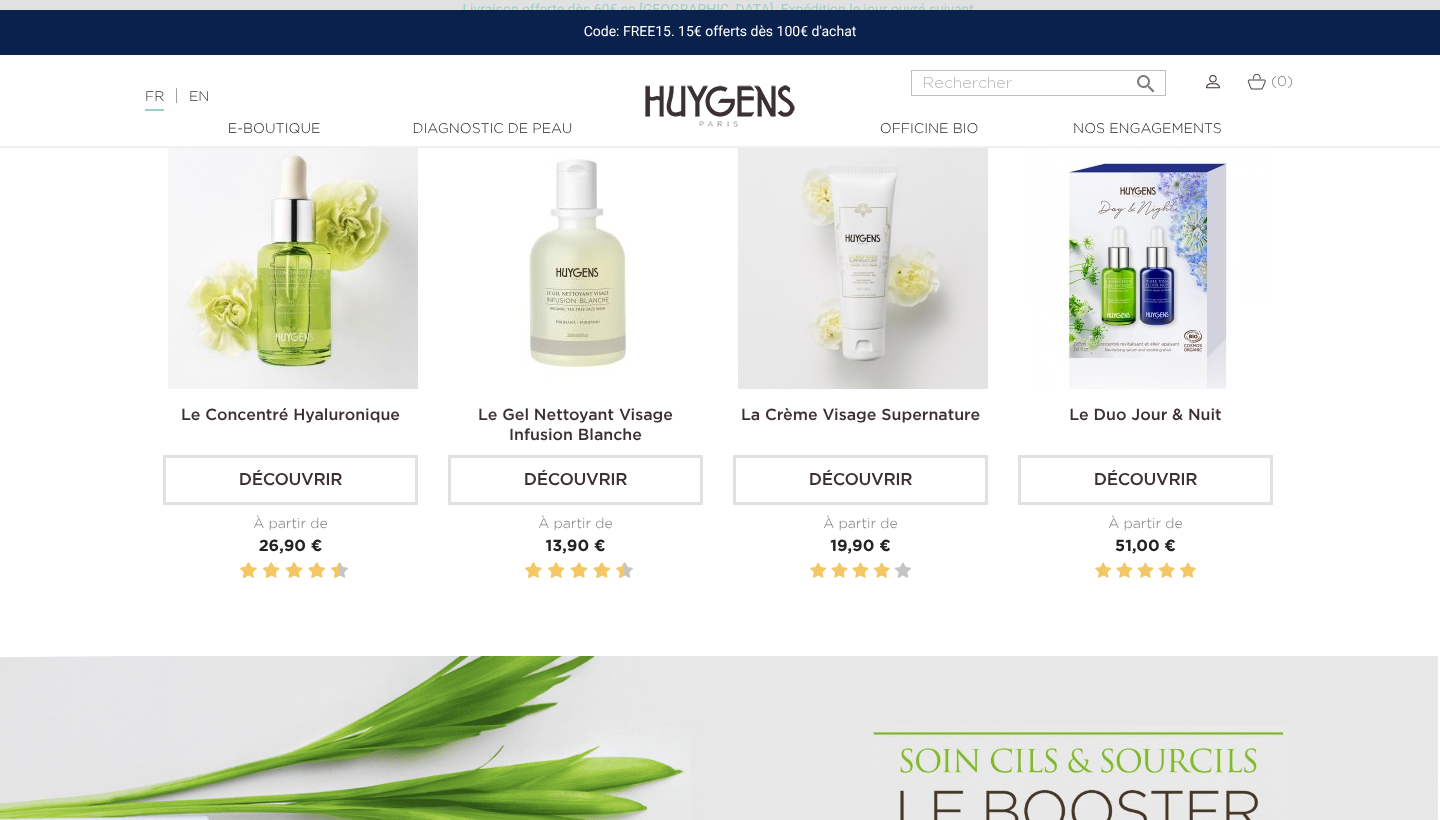 click on "Découvrir" at bounding box center [1145, 480] 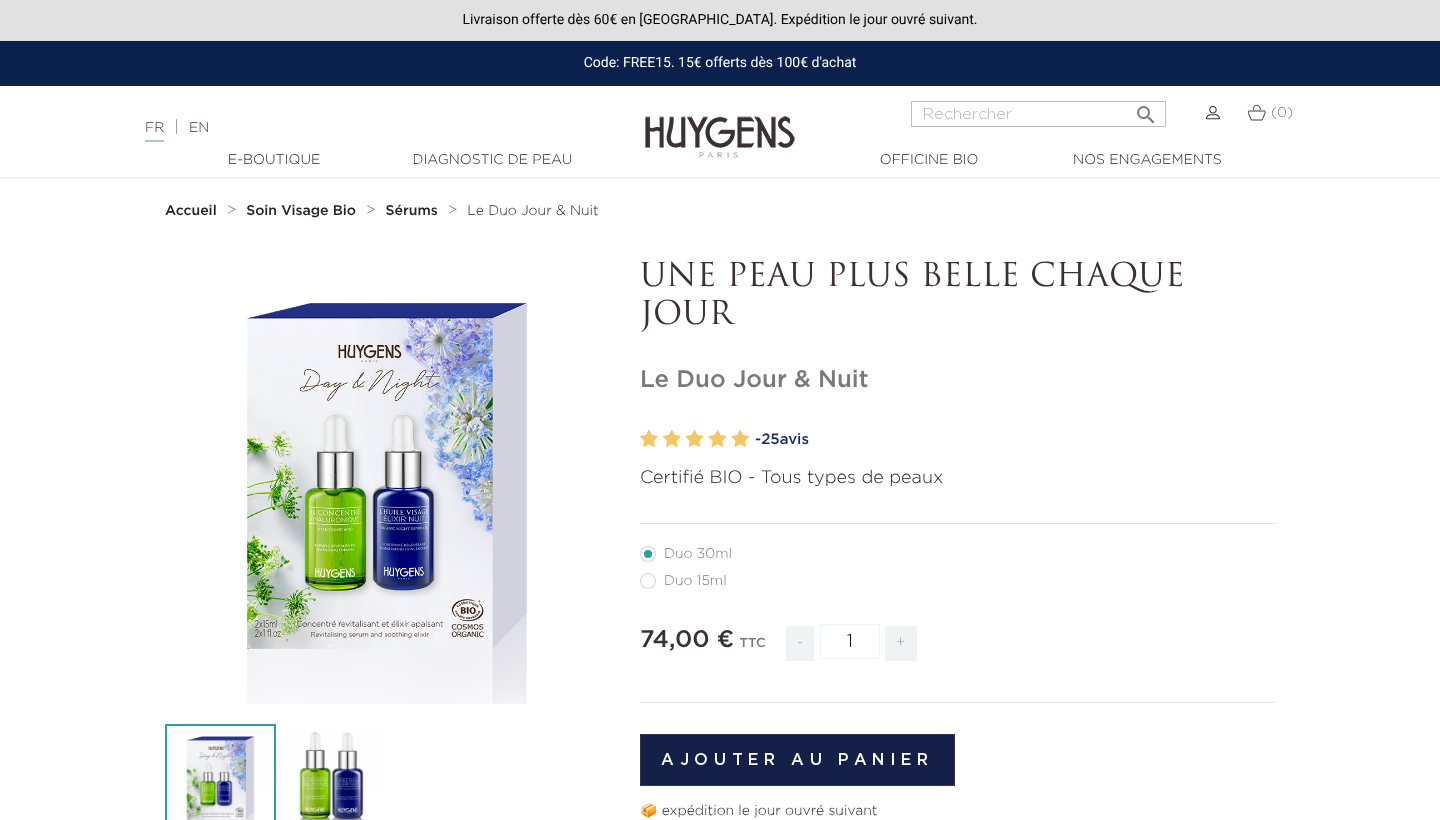 scroll, scrollTop: 0, scrollLeft: 0, axis: both 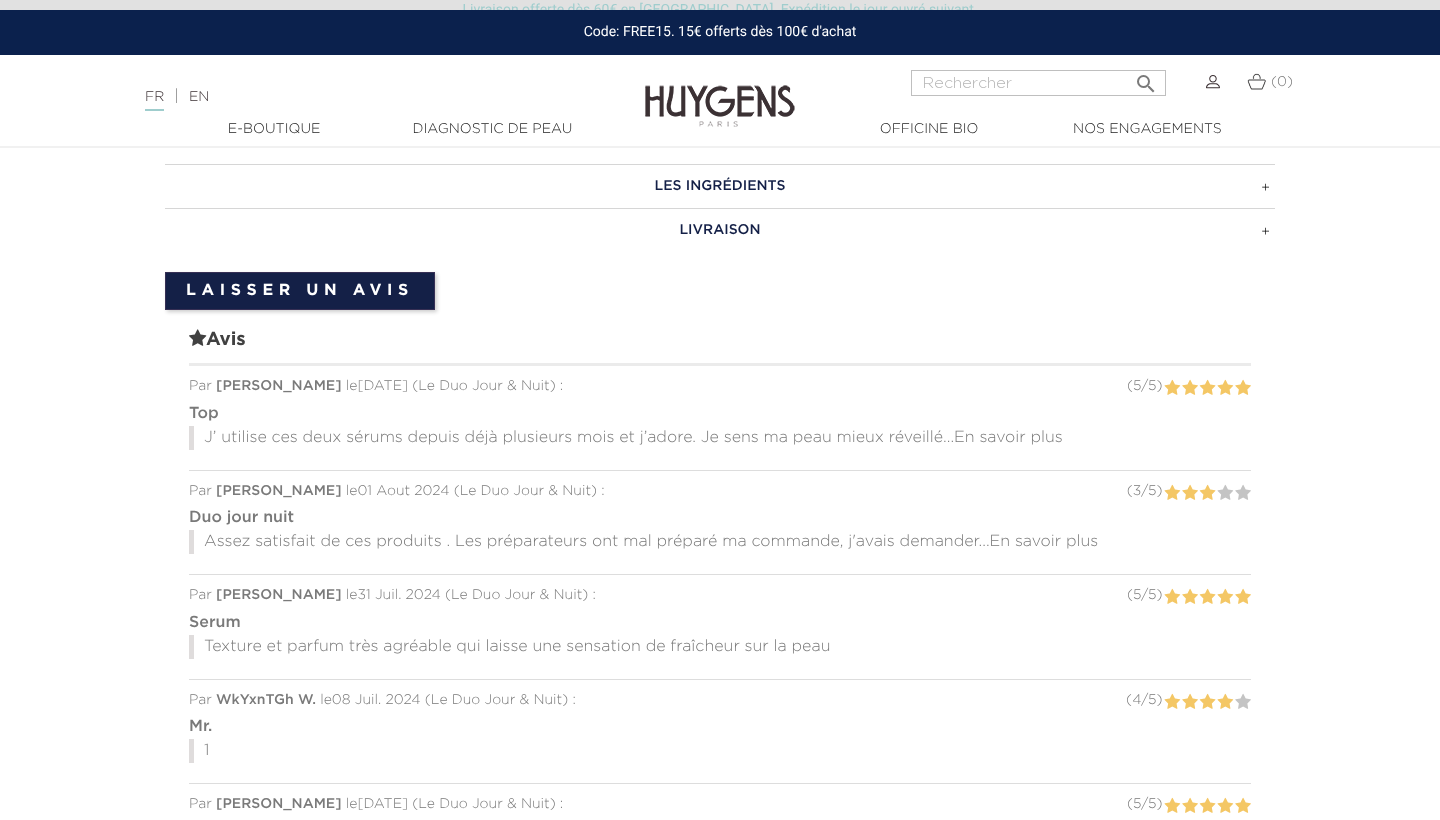 click on "En savoir plus" at bounding box center [1008, 438] 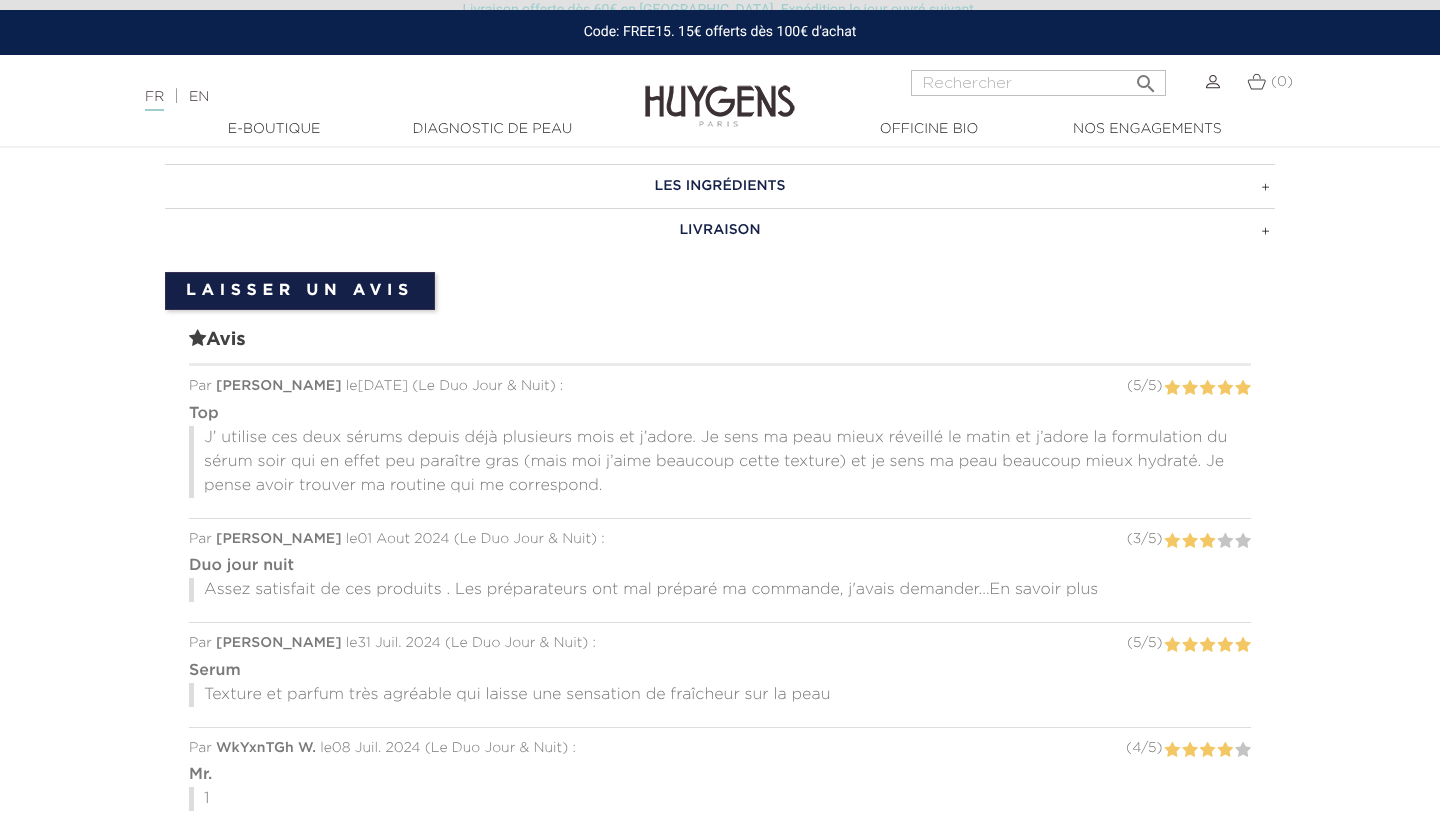 click on "J’ utilise ces deux sérums depuis déjà plusieurs mois et j’adore. Je sens ma peau mieux réveillé le matin et j’adore la formulation du sérum soir qui en effet peu paraître gras (mais moi j’aime beaucoup cette texture) et je sens ma peau beaucoup mieux hydraté. Je pense avoir trouver ma routine qui me correspond." at bounding box center [720, 462] 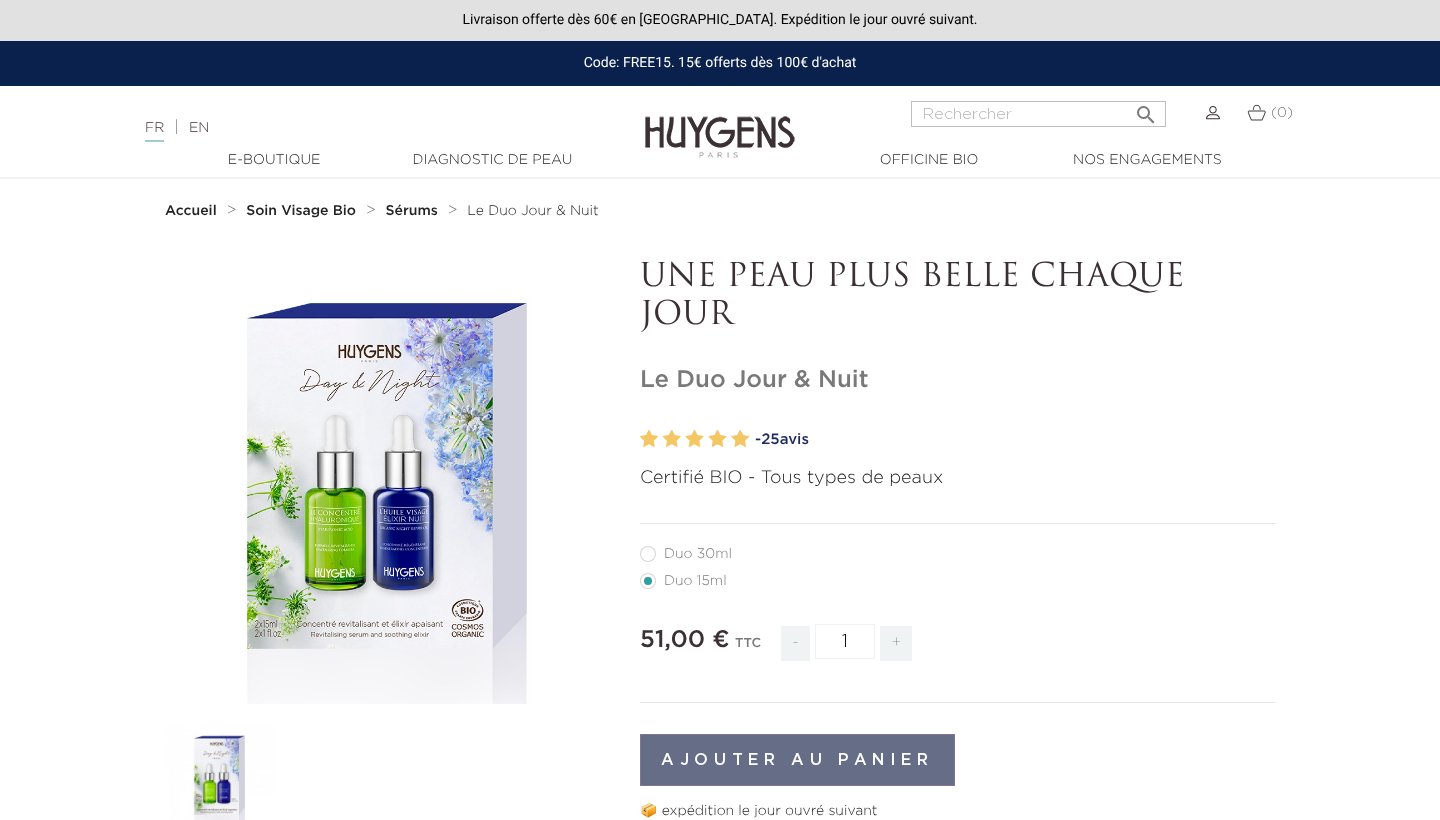 scroll, scrollTop: 0, scrollLeft: 0, axis: both 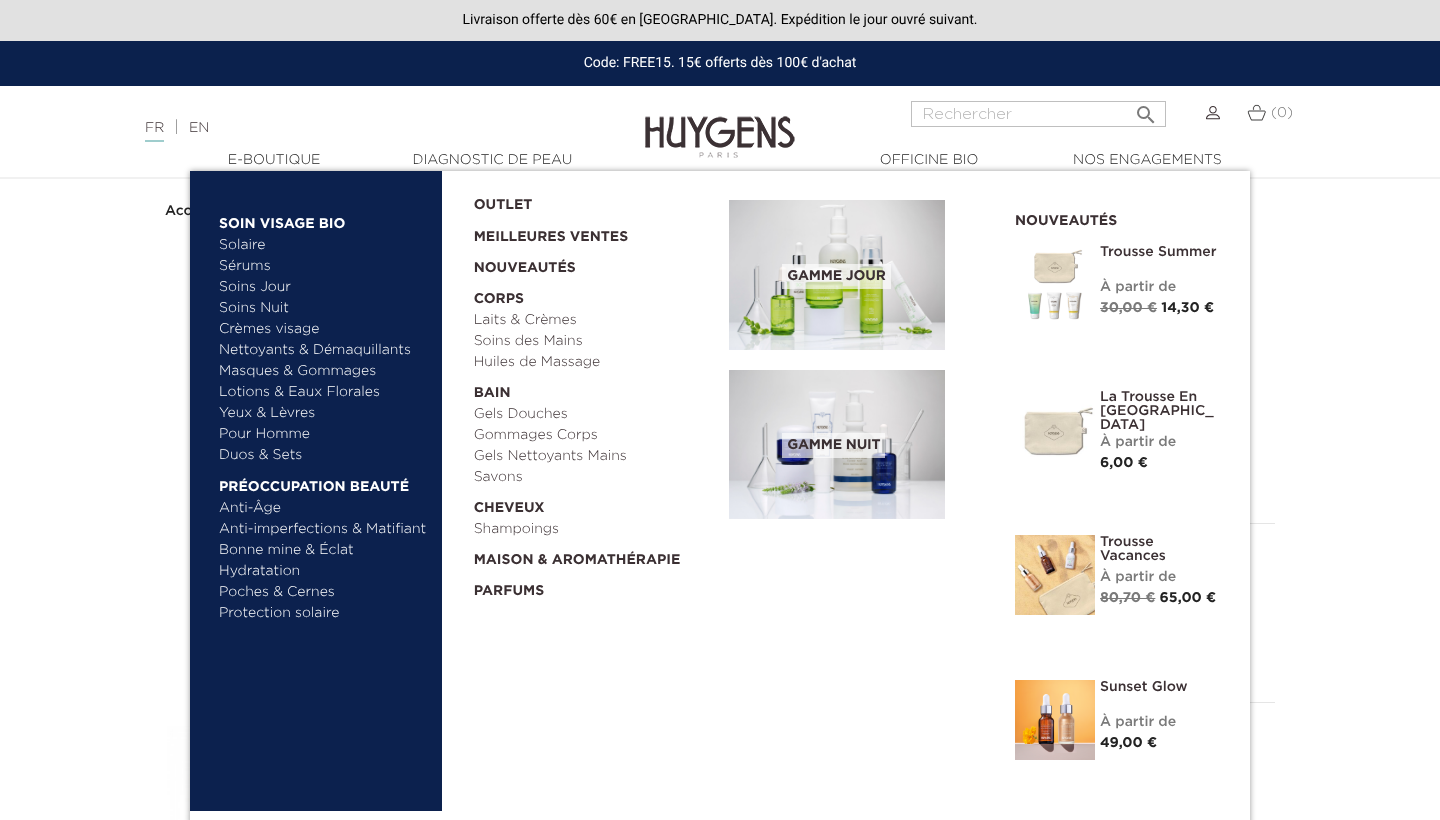 click at bounding box center [1055, 720] 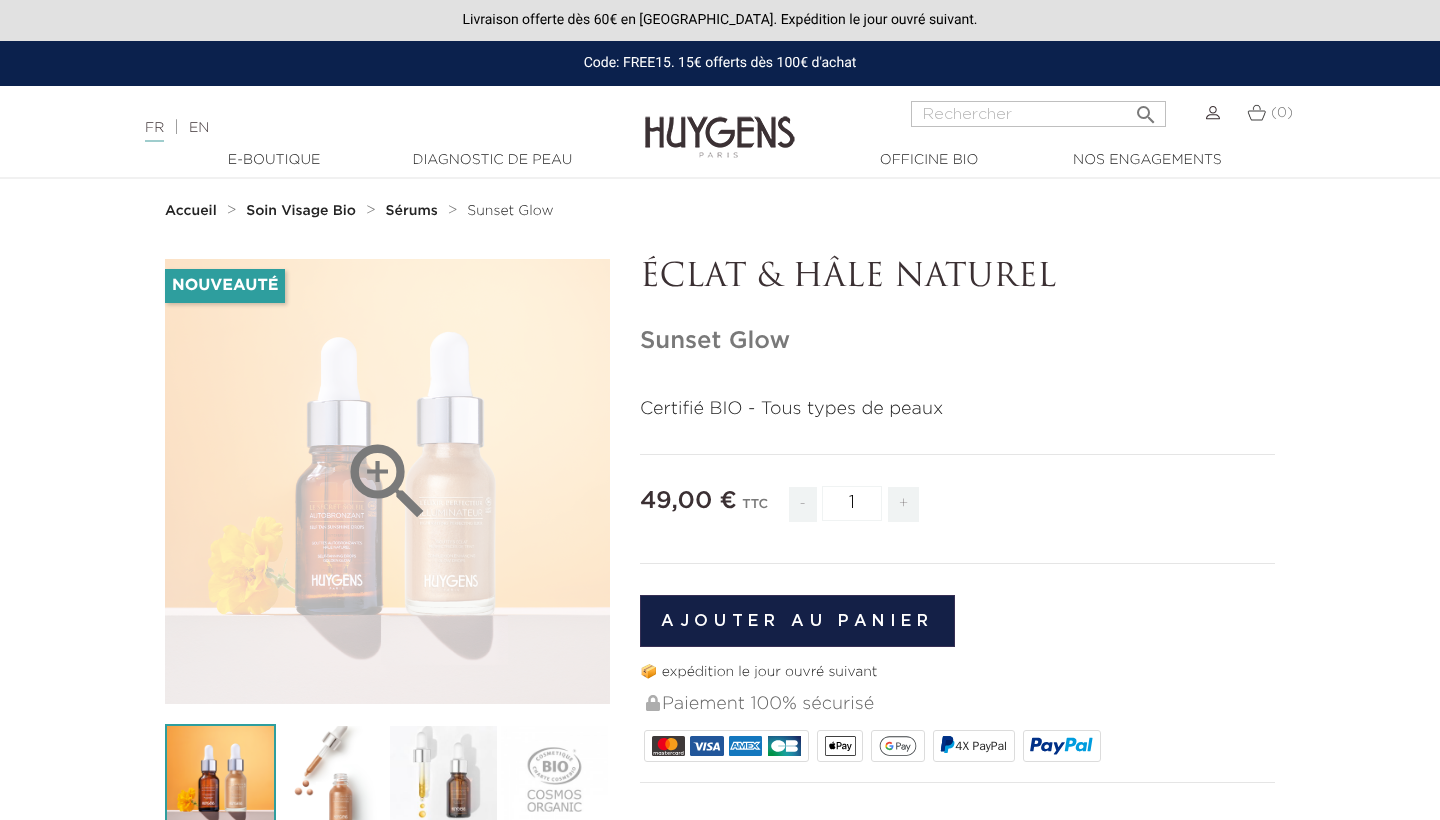 scroll, scrollTop: 0, scrollLeft: 0, axis: both 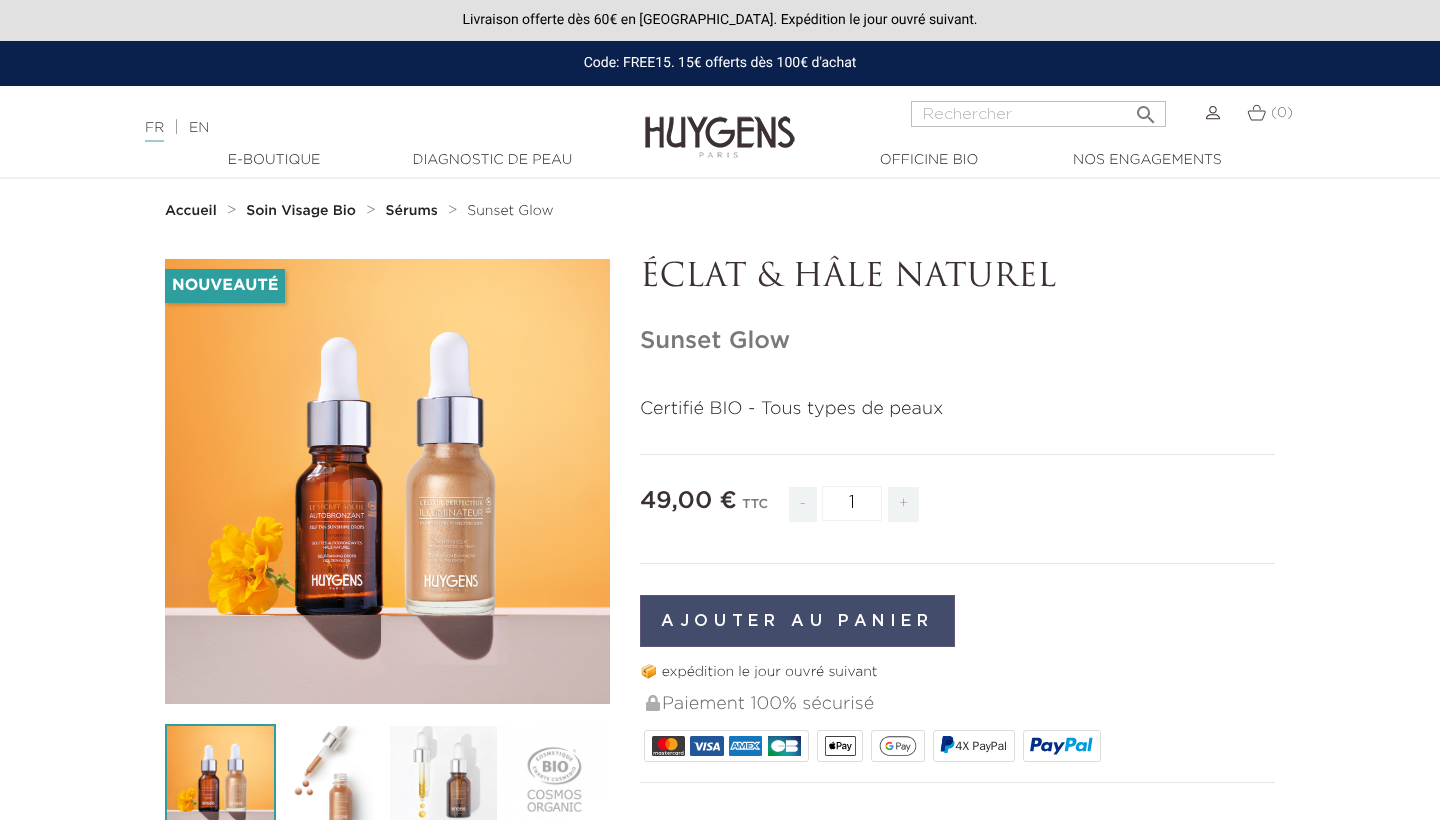 click on "Ajouter au panier" at bounding box center (797, 621) 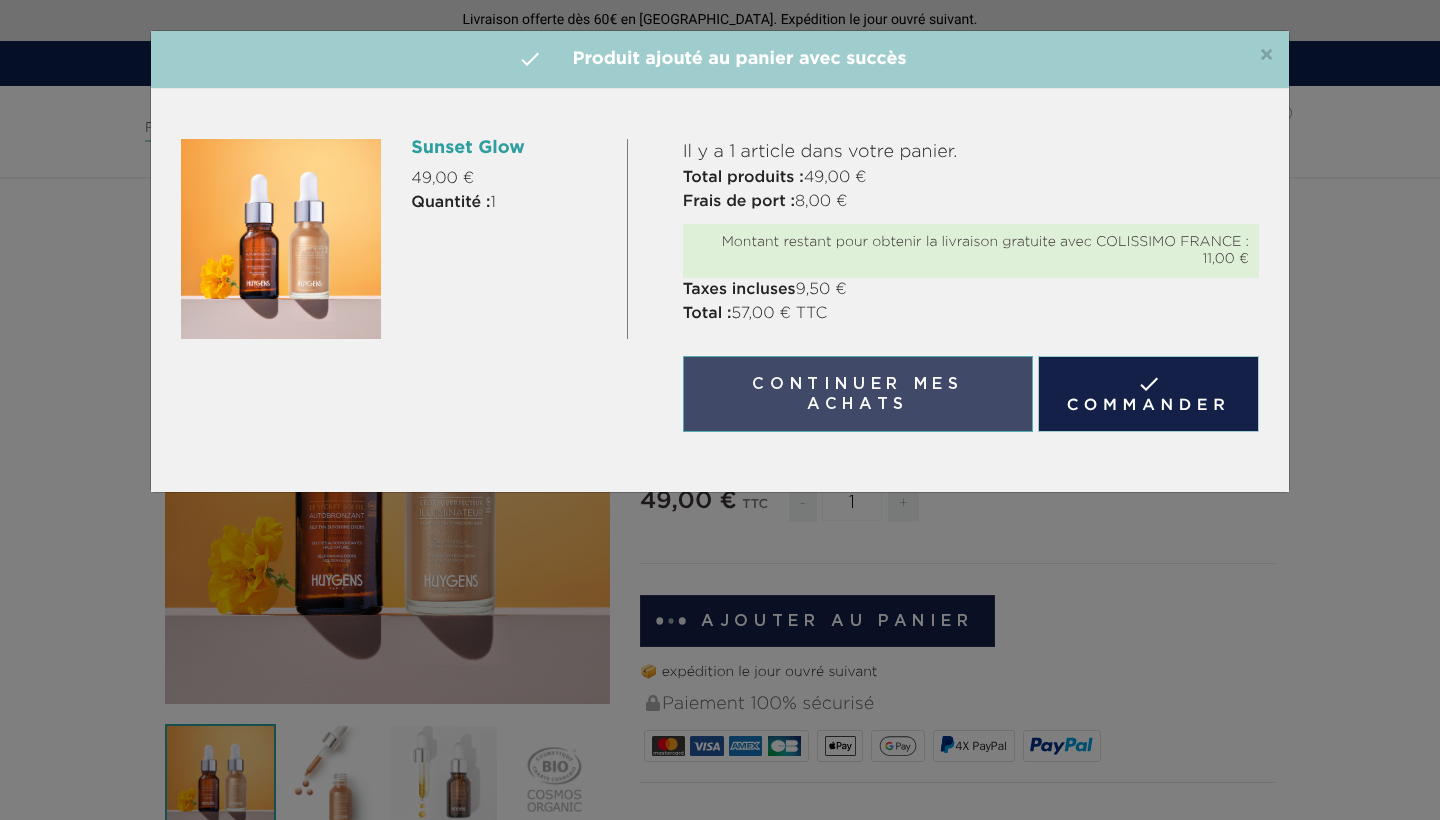 click on "Continuer mes achats" at bounding box center [858, 394] 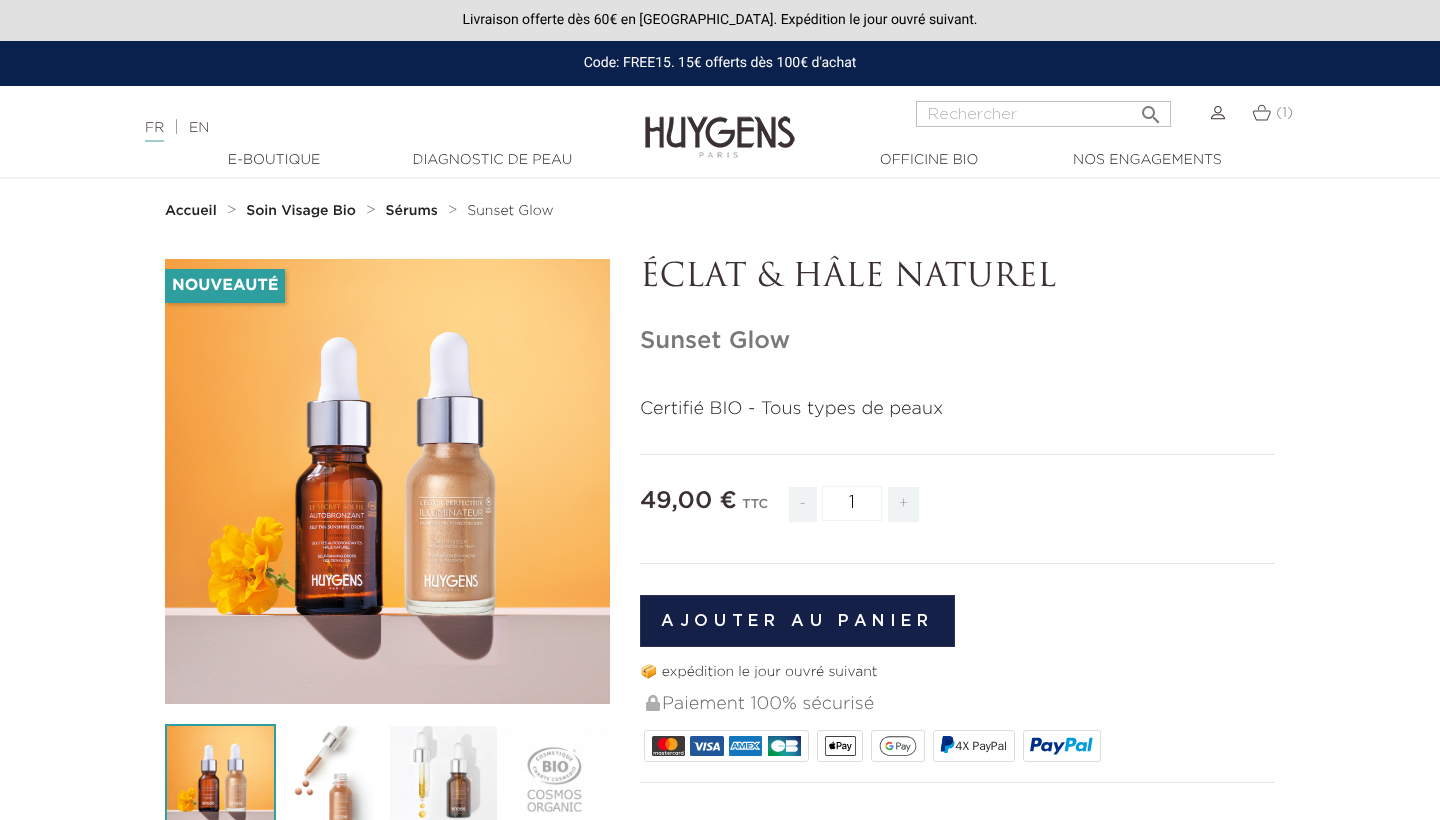 click on "Soin Visage Bio" at bounding box center (301, 211) 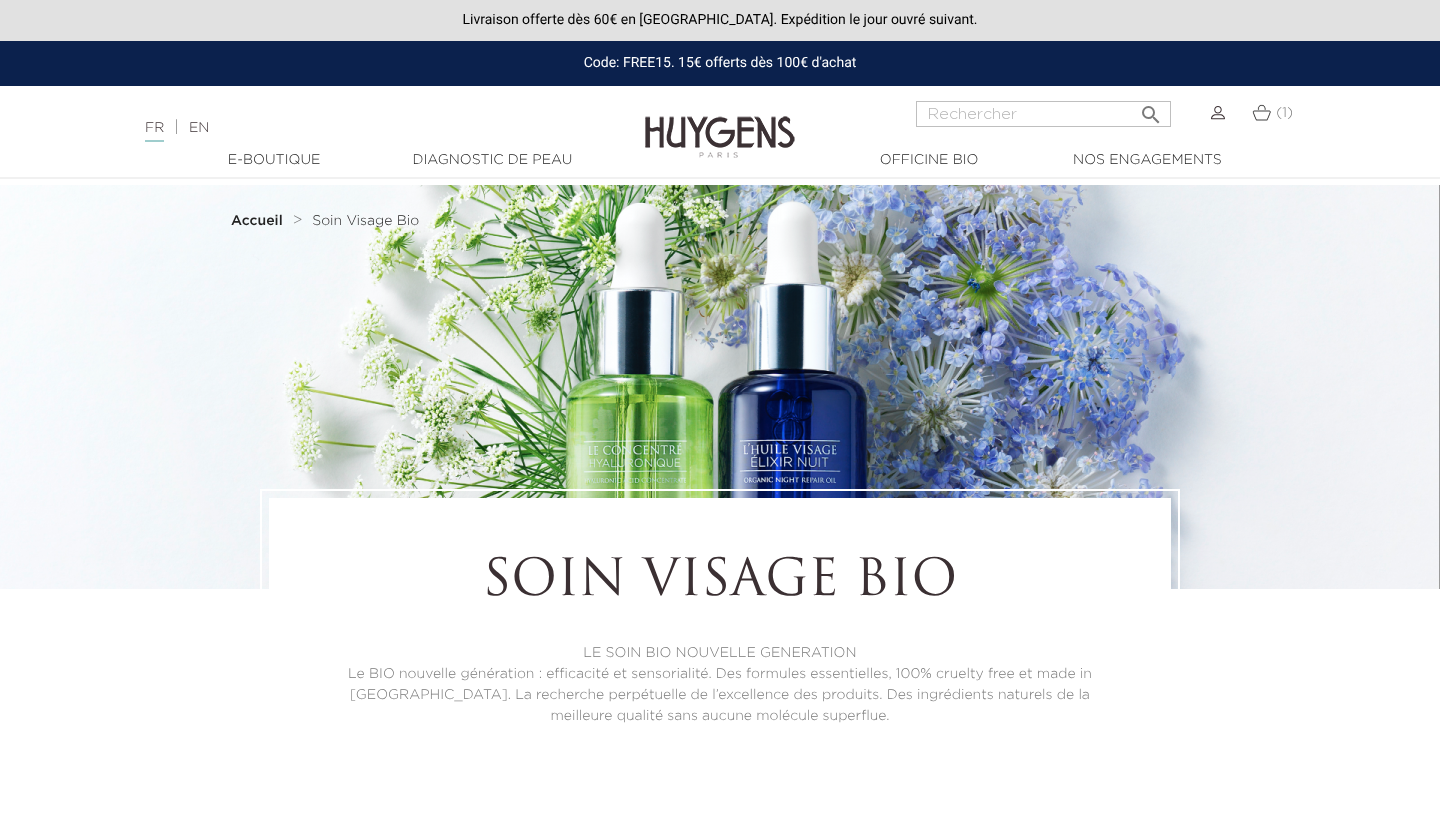 scroll, scrollTop: 0, scrollLeft: 0, axis: both 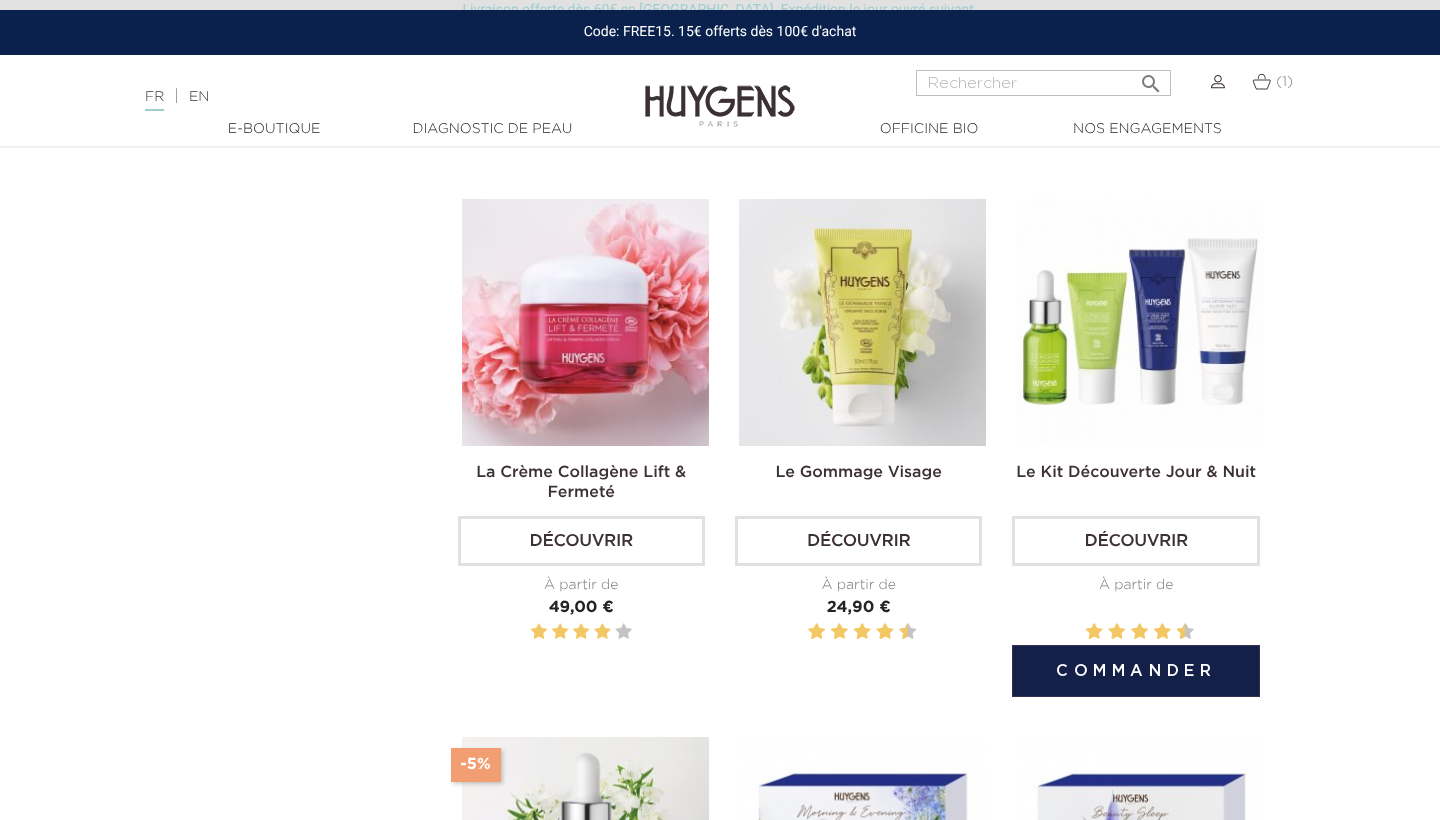 click on "Découvrir" at bounding box center (1135, 541) 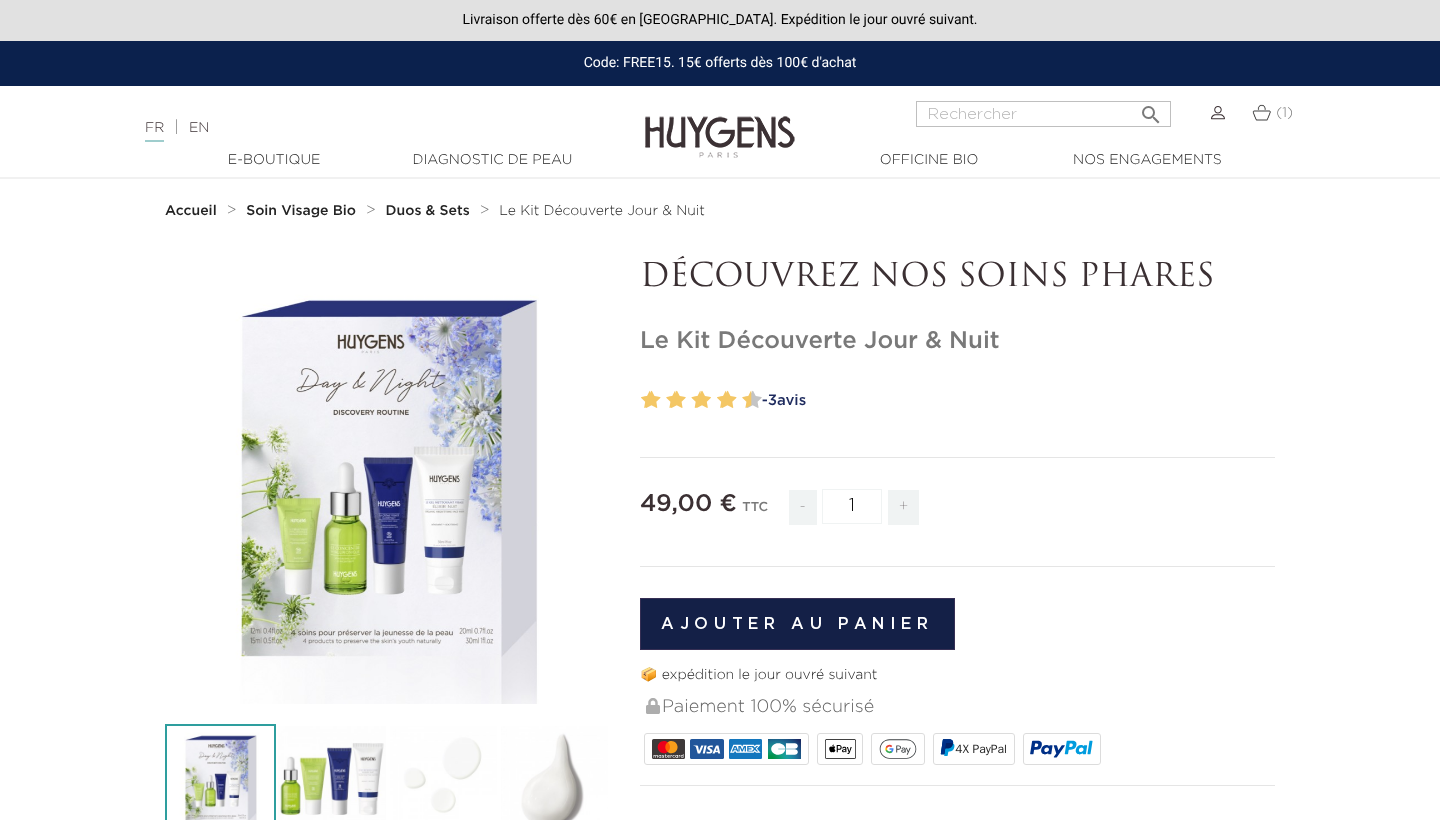 scroll, scrollTop: 0, scrollLeft: 0, axis: both 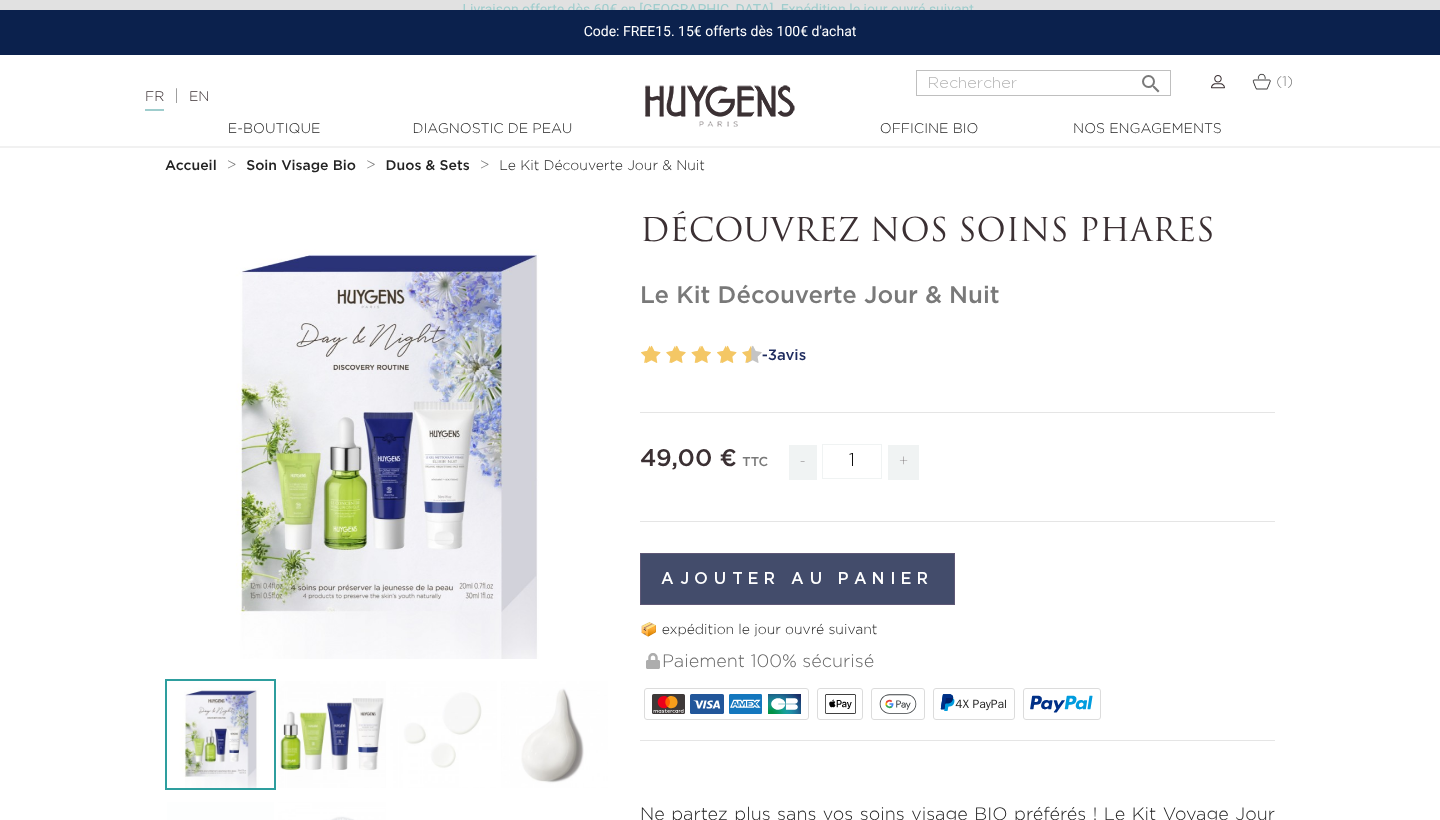 click on "Ajouter au panier" at bounding box center (797, 579) 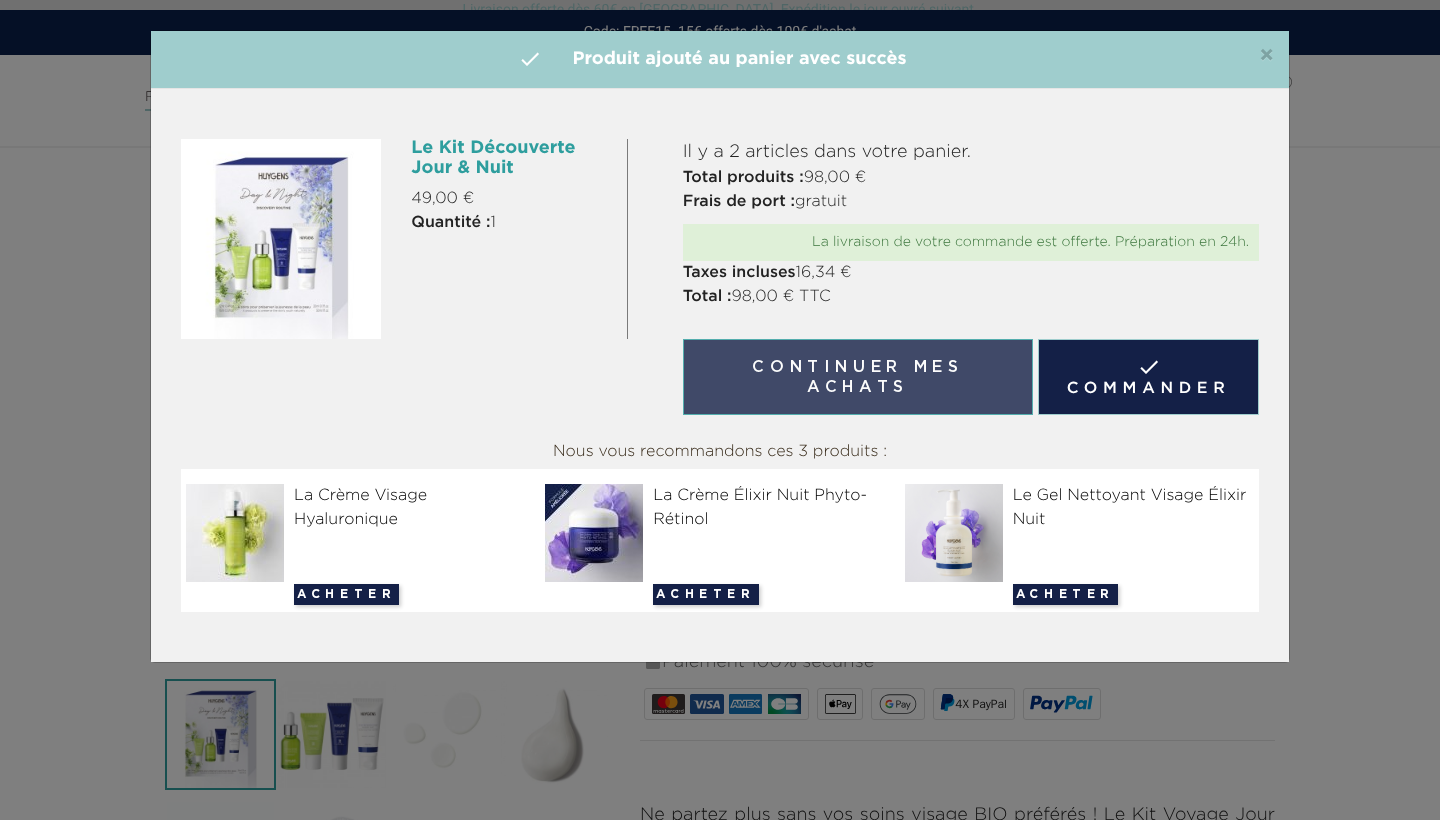 click on "Continuer mes achats" at bounding box center [858, 377] 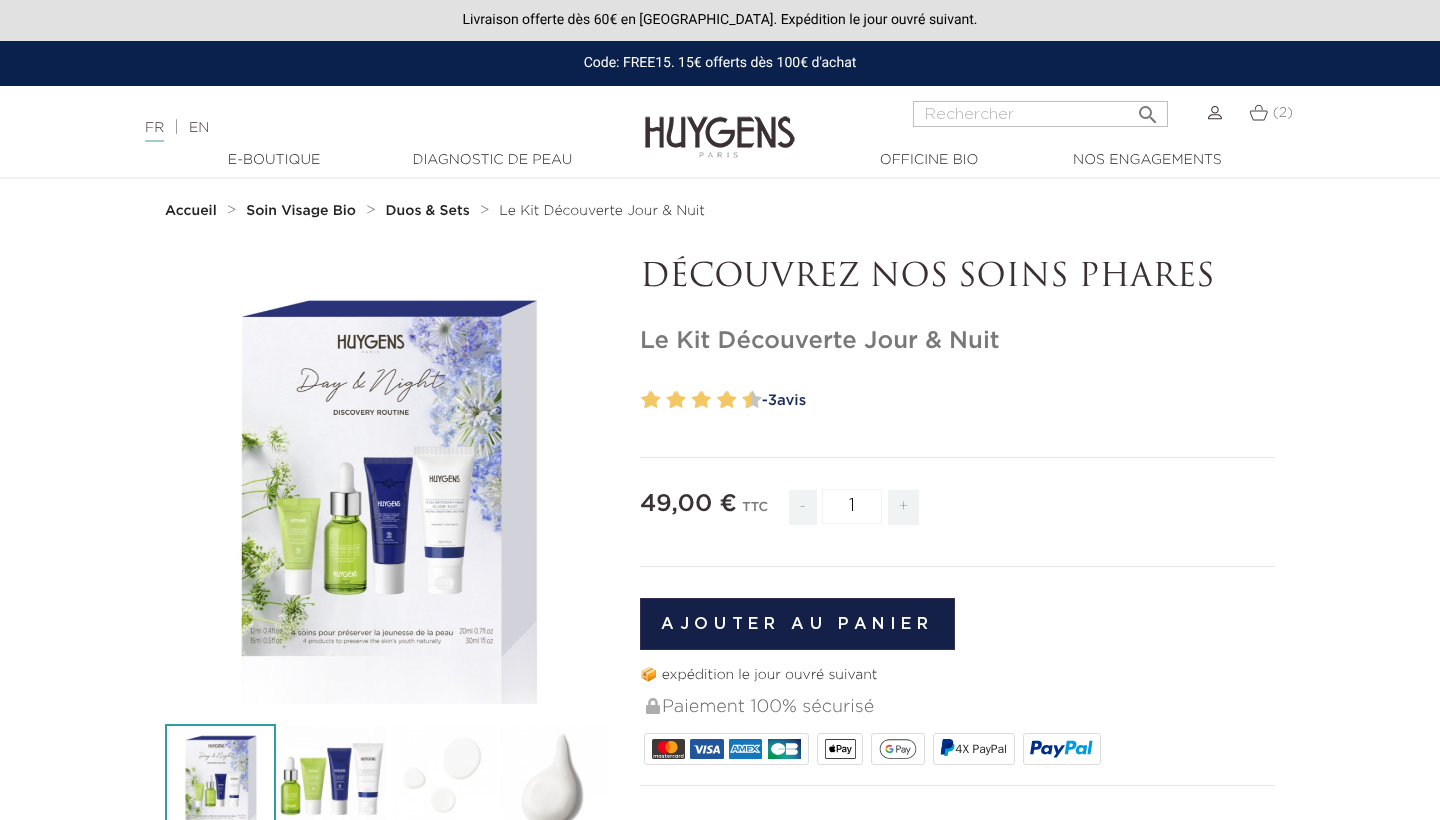 scroll, scrollTop: 0, scrollLeft: 0, axis: both 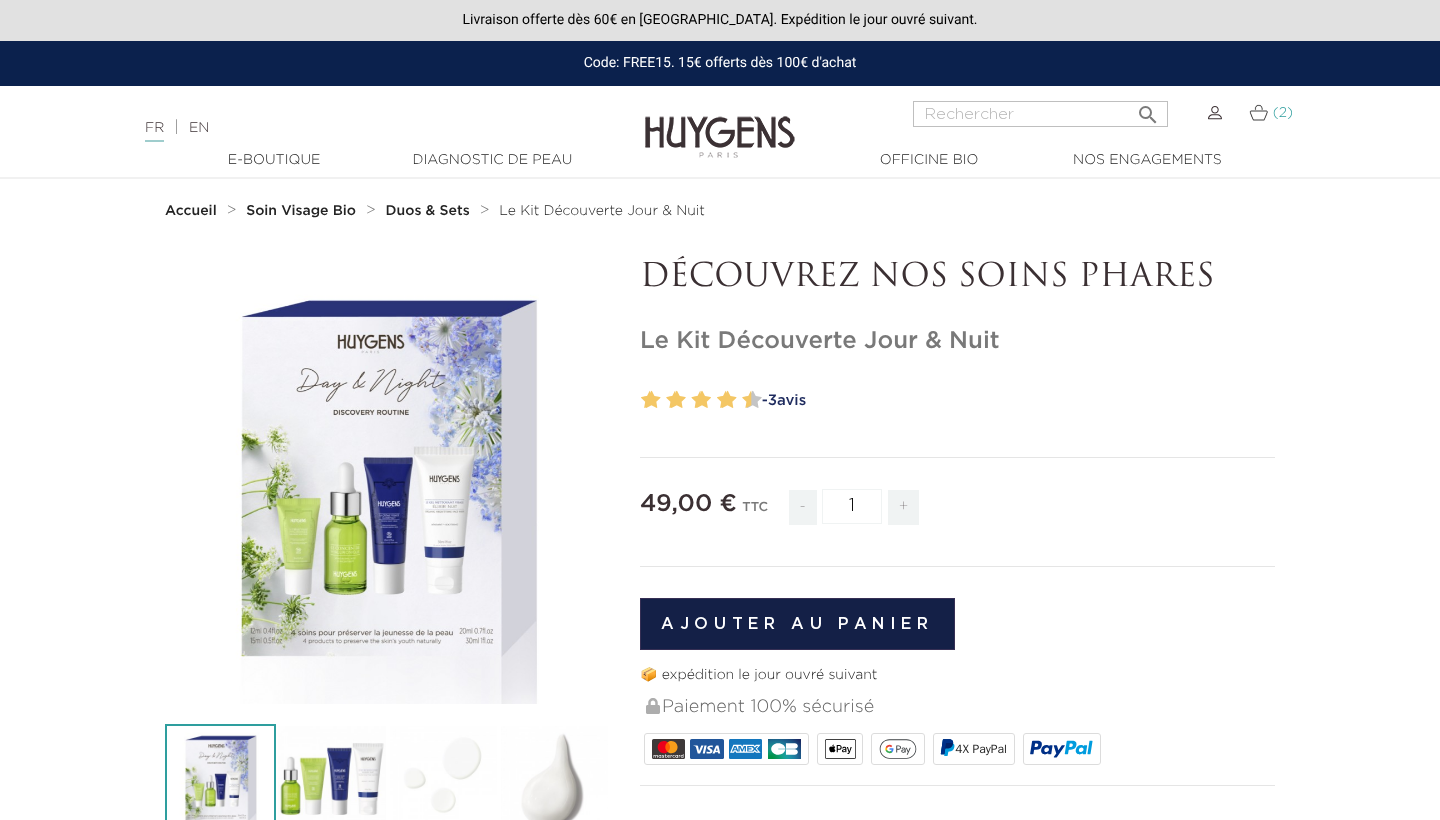 click at bounding box center (1258, 112) 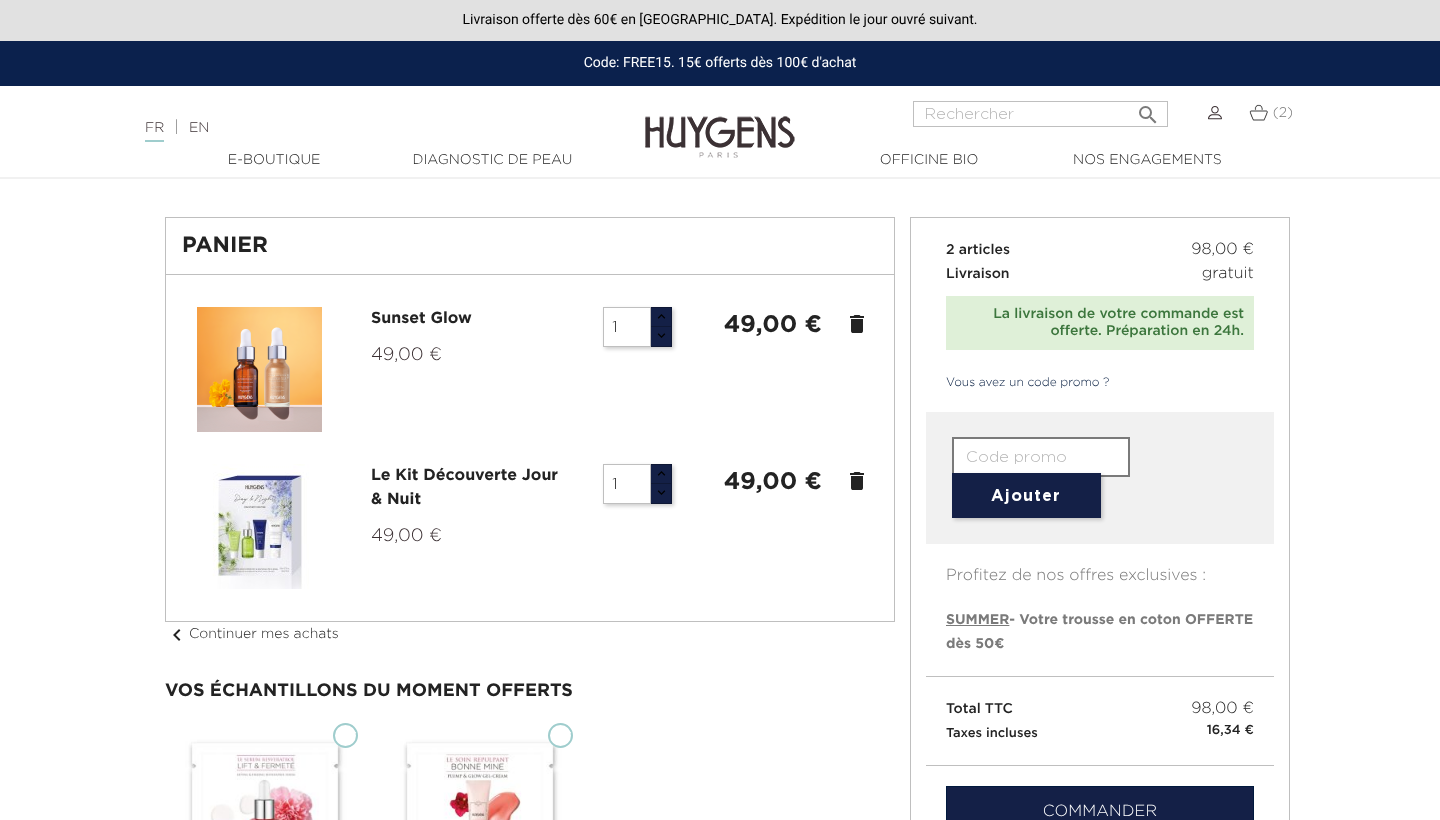 scroll, scrollTop: 0, scrollLeft: 0, axis: both 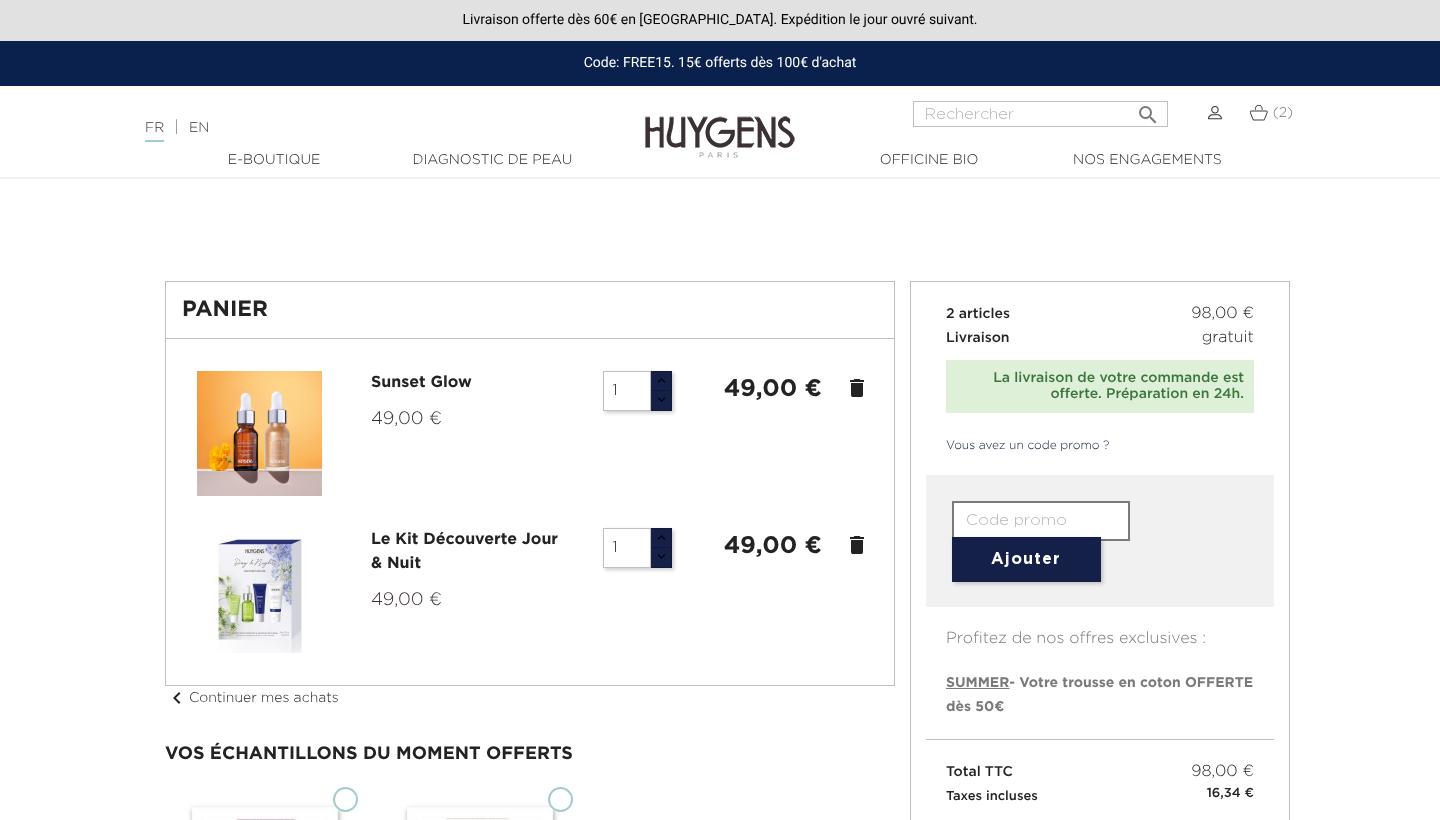click at bounding box center (1041, 521) 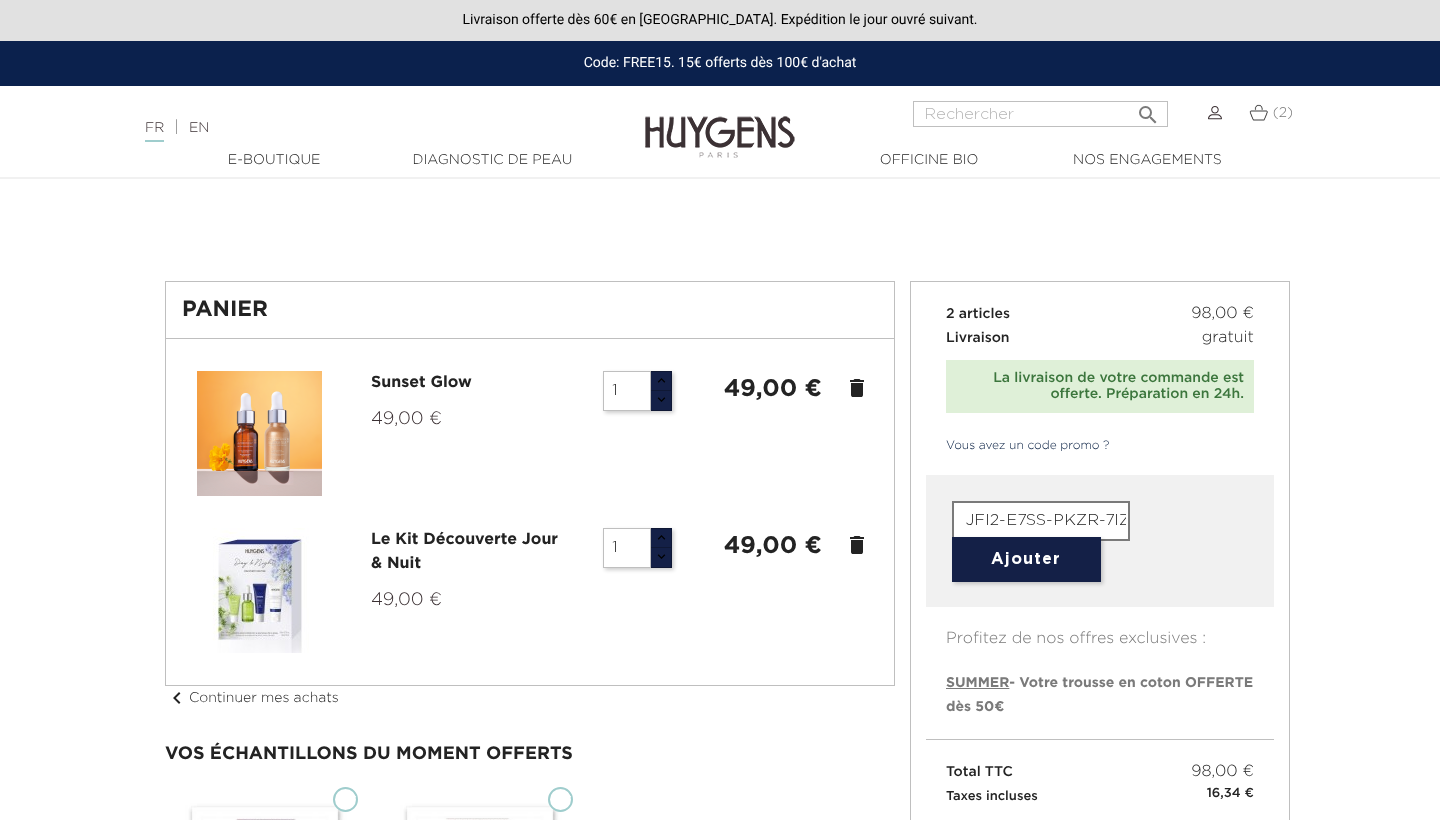 type on "JFI2-E7SS-PKZR-7IZZ" 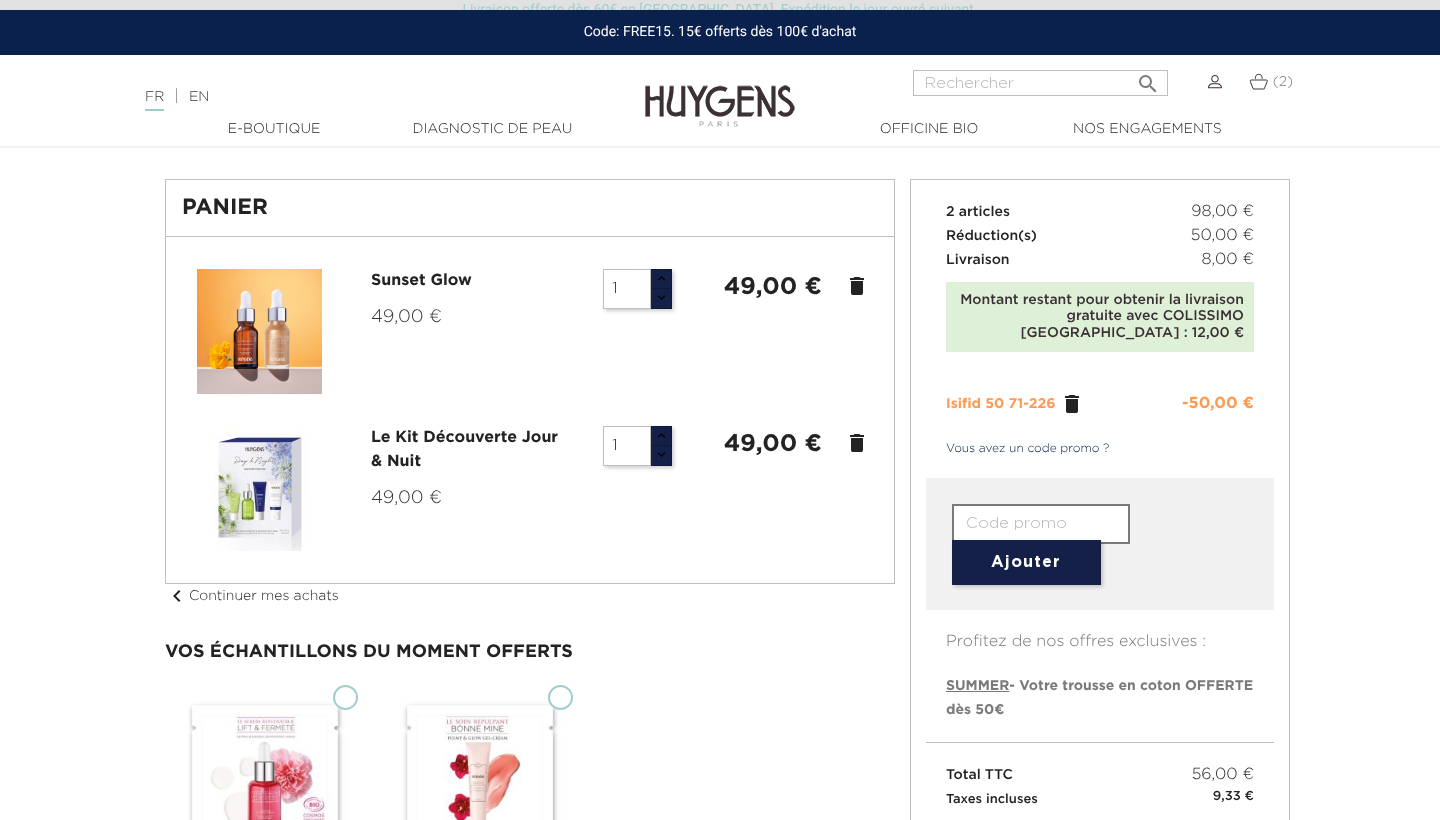 scroll, scrollTop: 65, scrollLeft: 0, axis: vertical 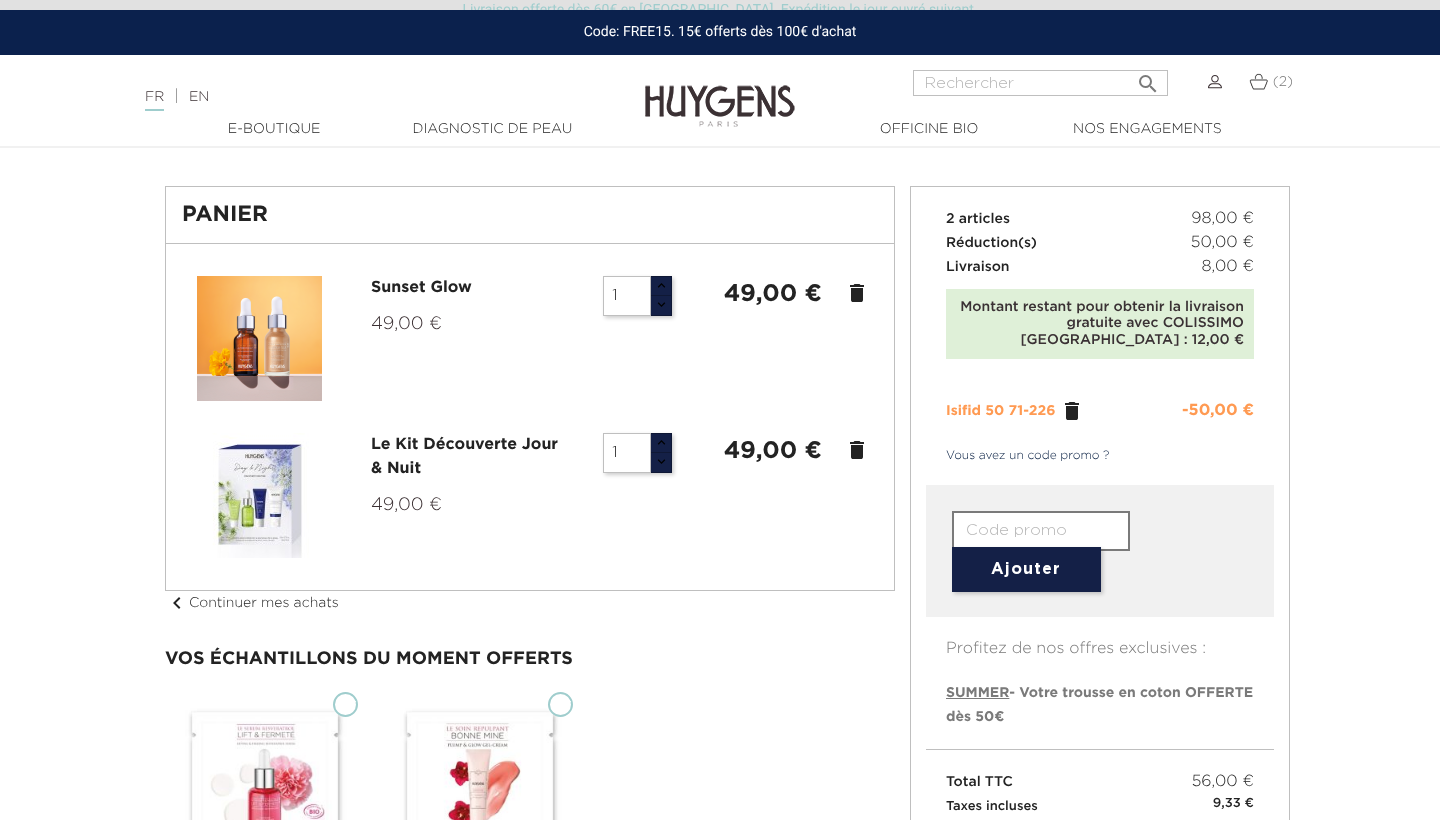 click on "1" at bounding box center [627, 296] 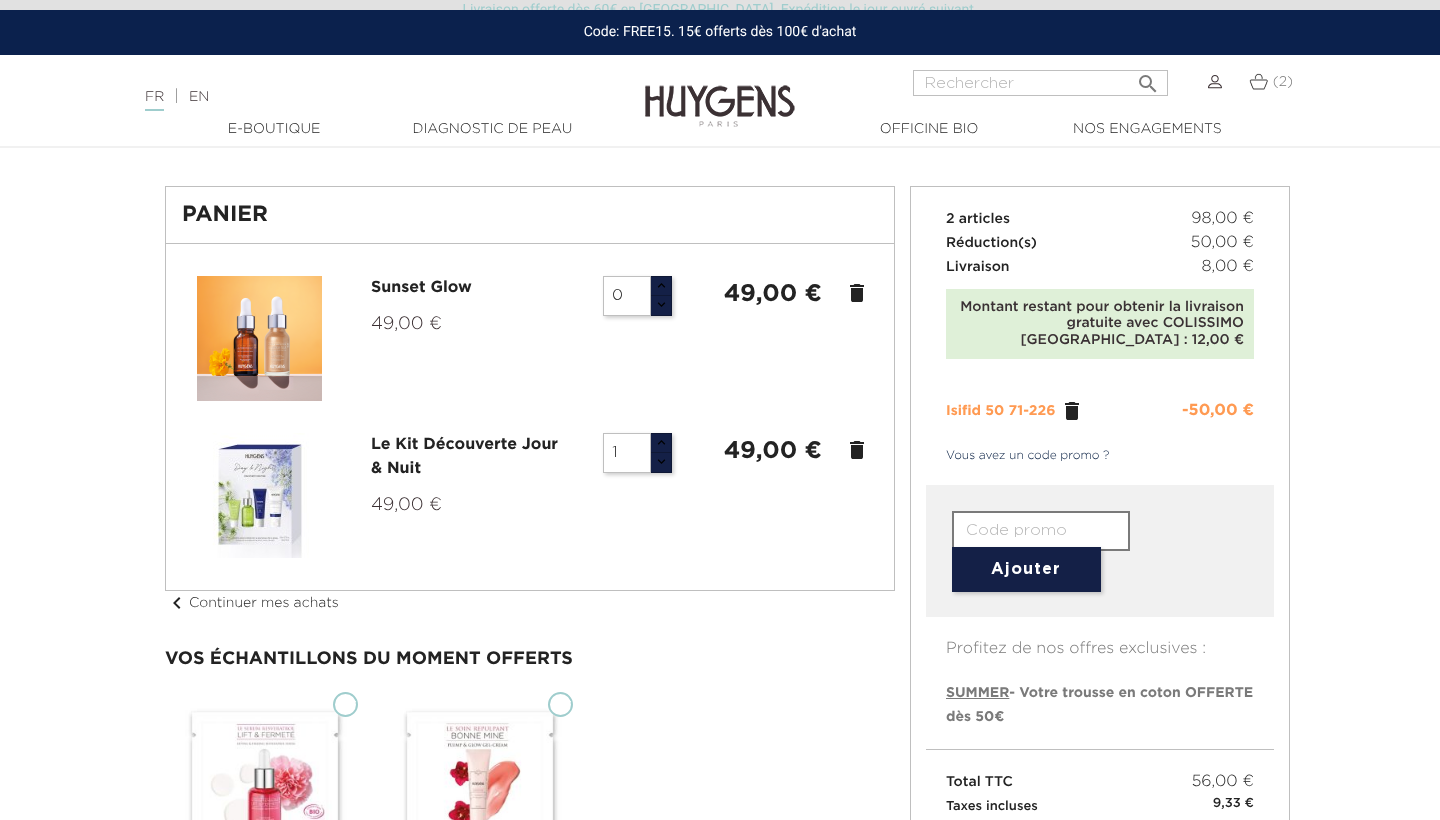 type on "1" 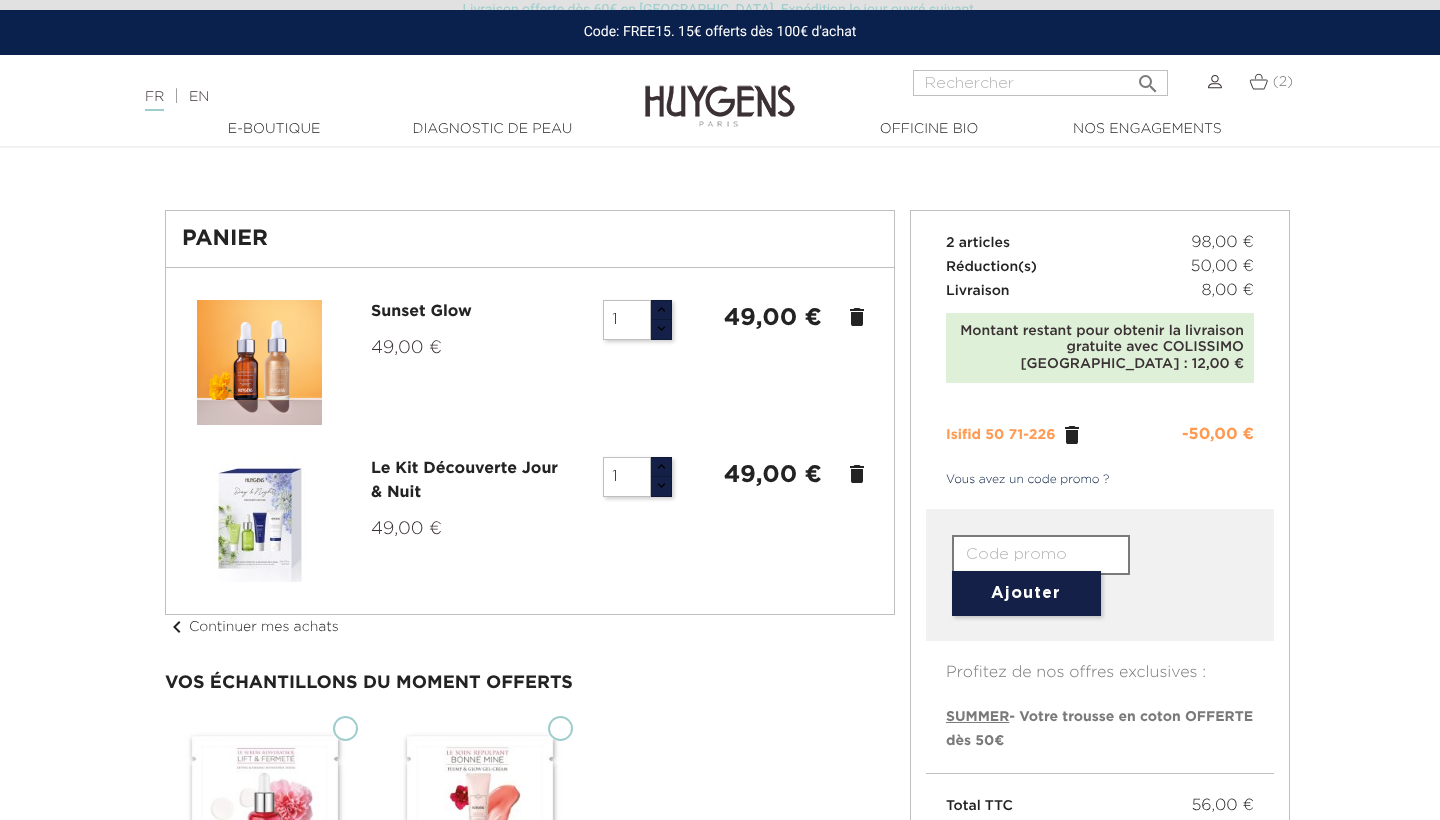 scroll, scrollTop: 34, scrollLeft: 0, axis: vertical 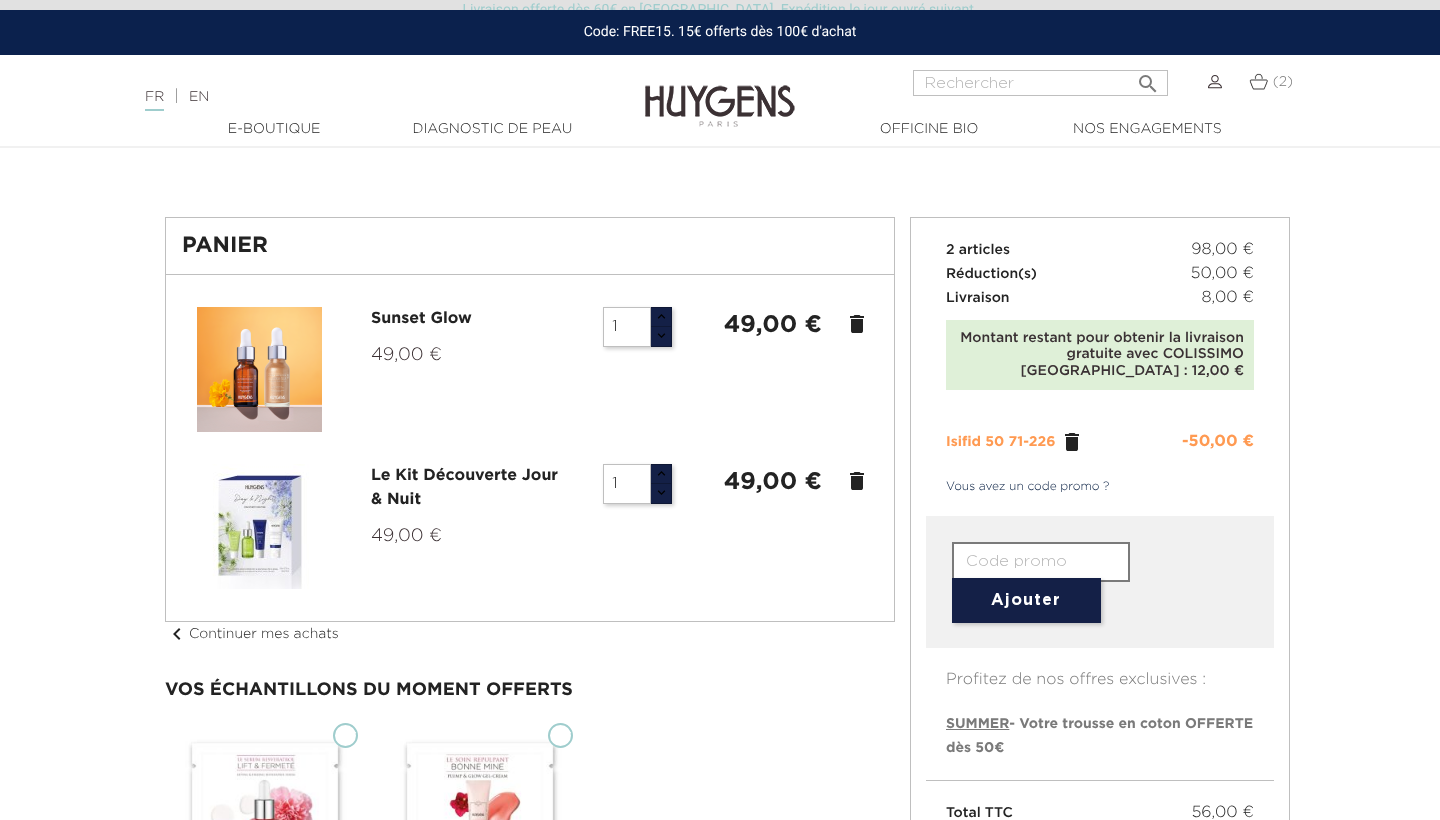 click on "delete" at bounding box center [857, 324] 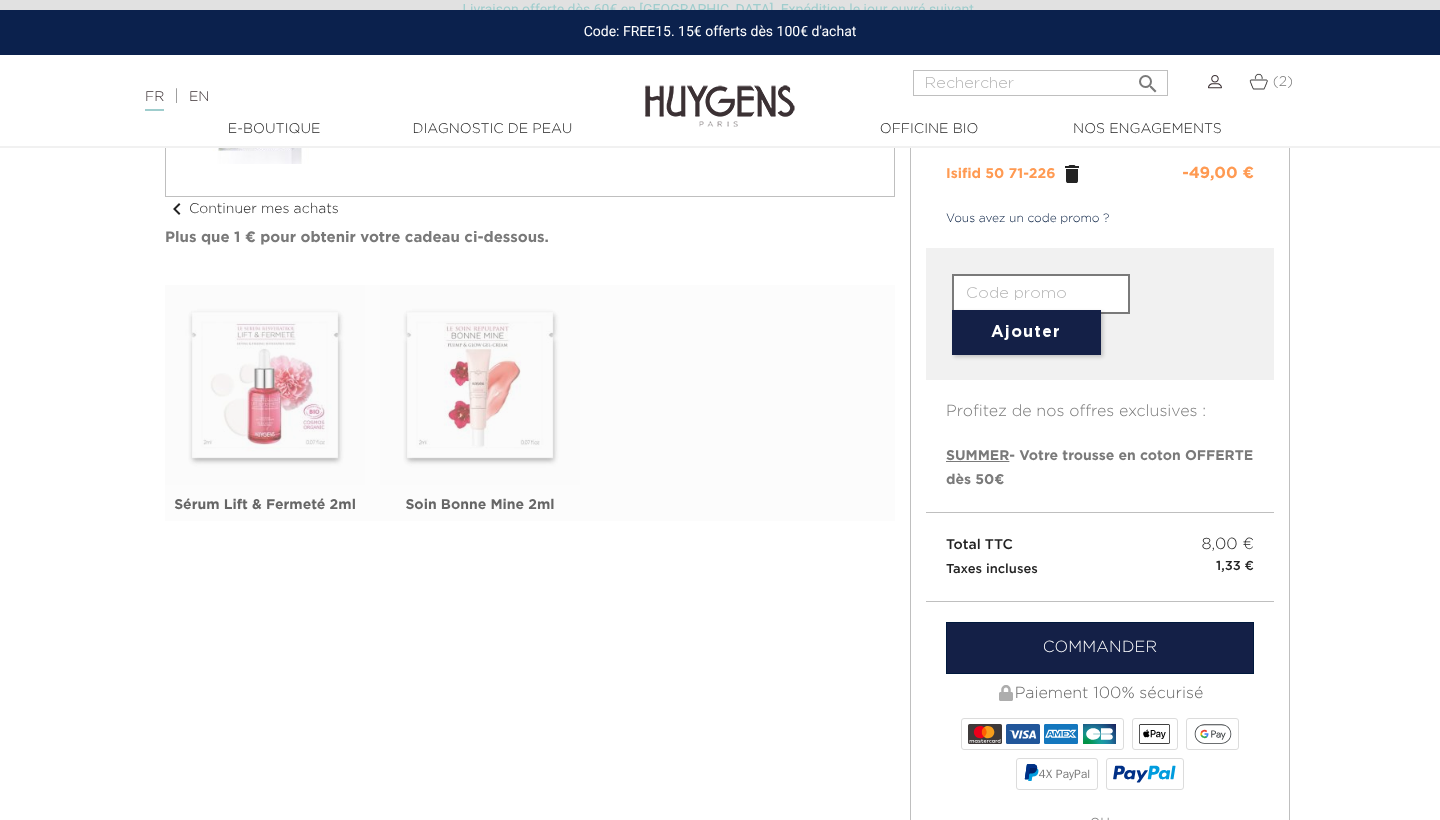 scroll, scrollTop: 307, scrollLeft: 0, axis: vertical 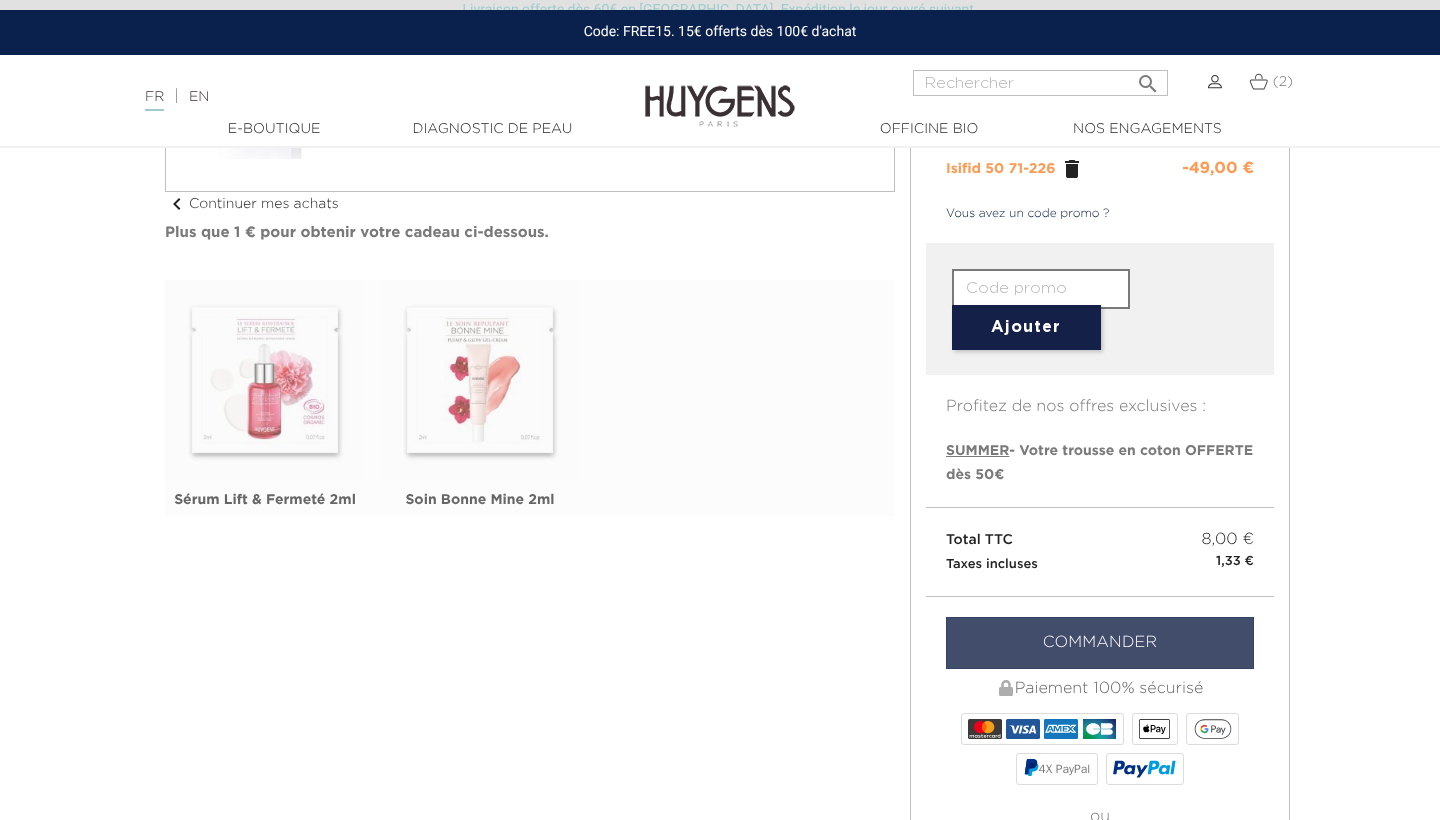 click on "Commander" at bounding box center [1100, 643] 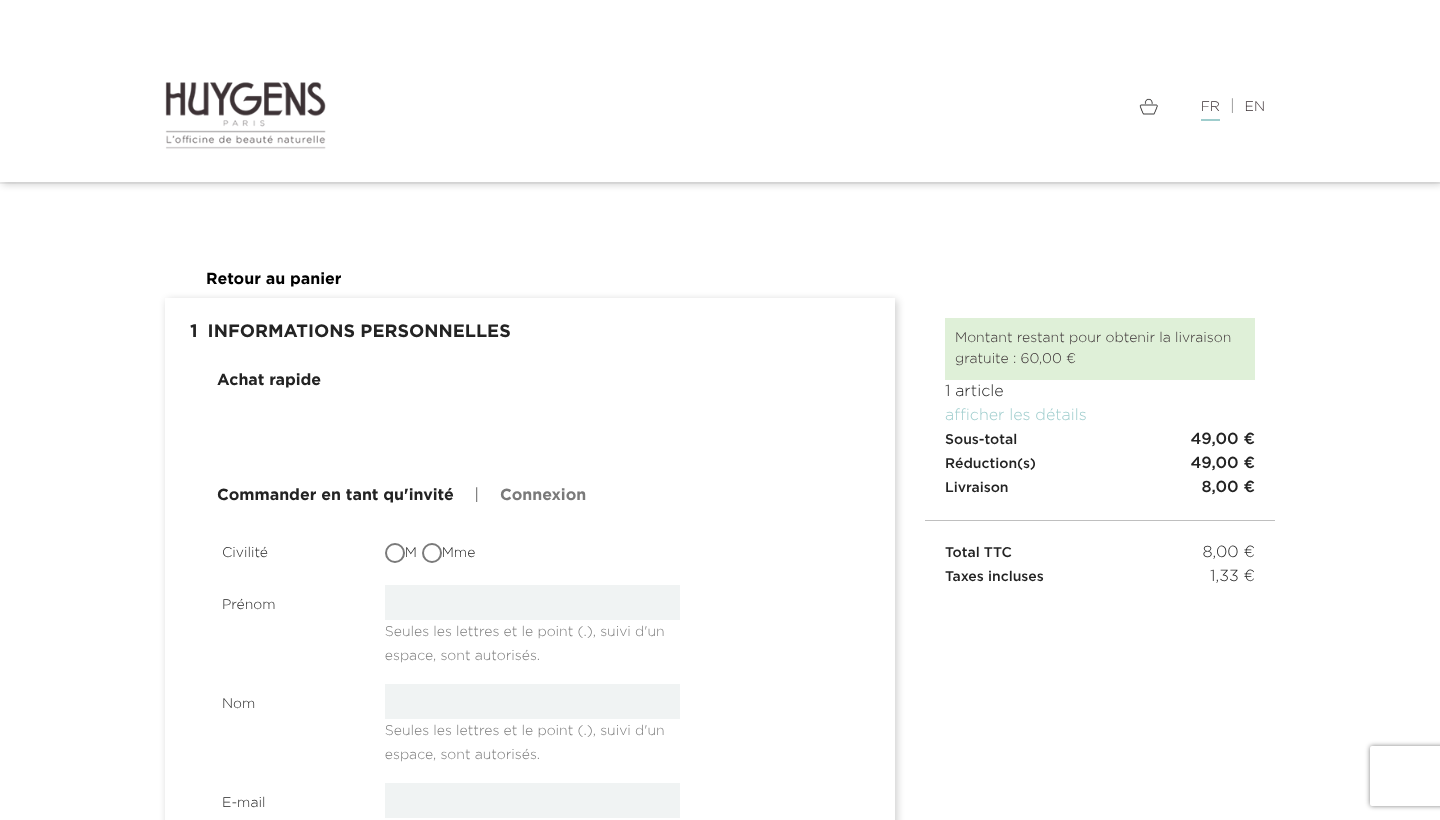 scroll, scrollTop: 0, scrollLeft: 0, axis: both 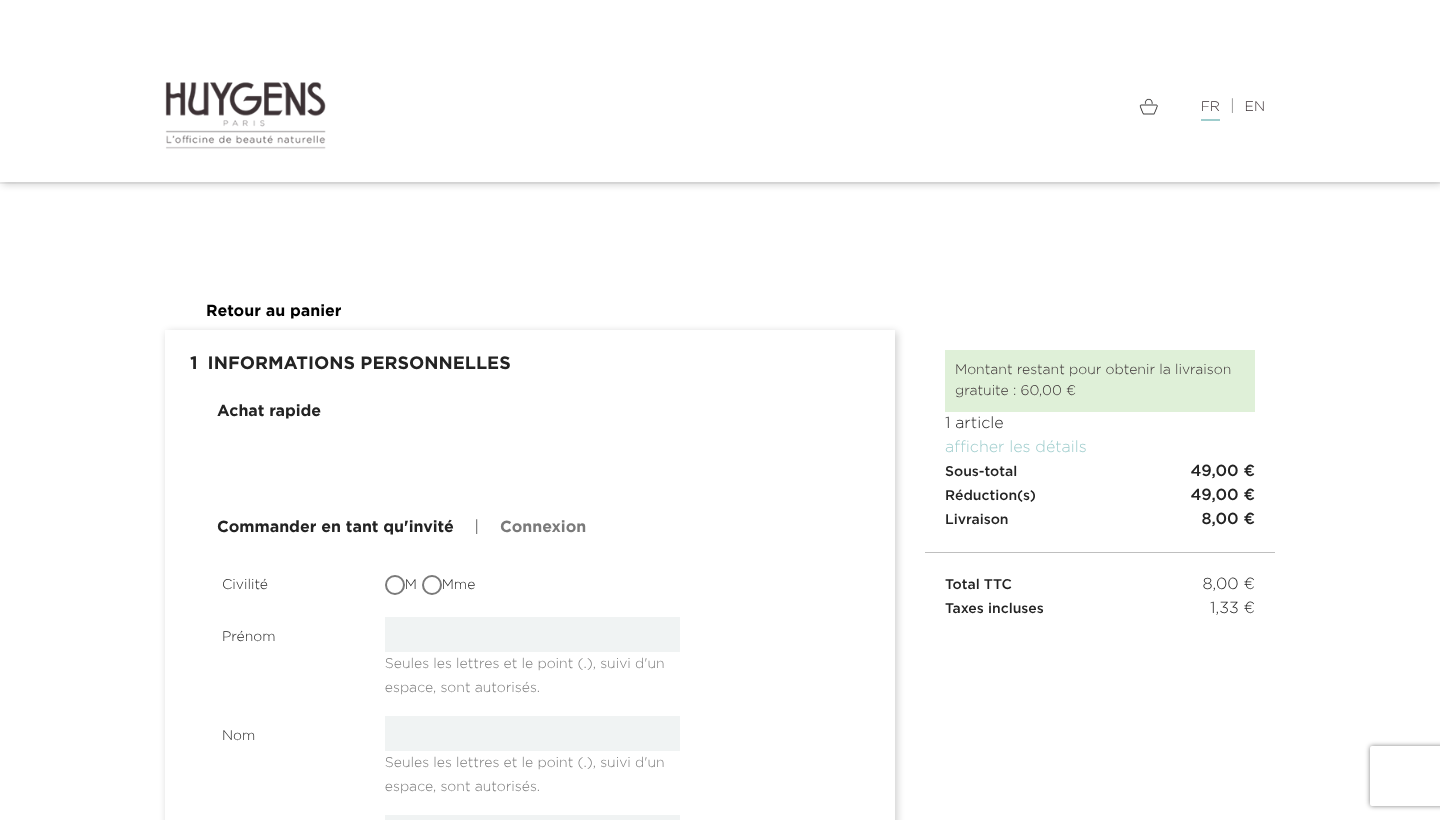 click on "Mme" at bounding box center (434, 587) 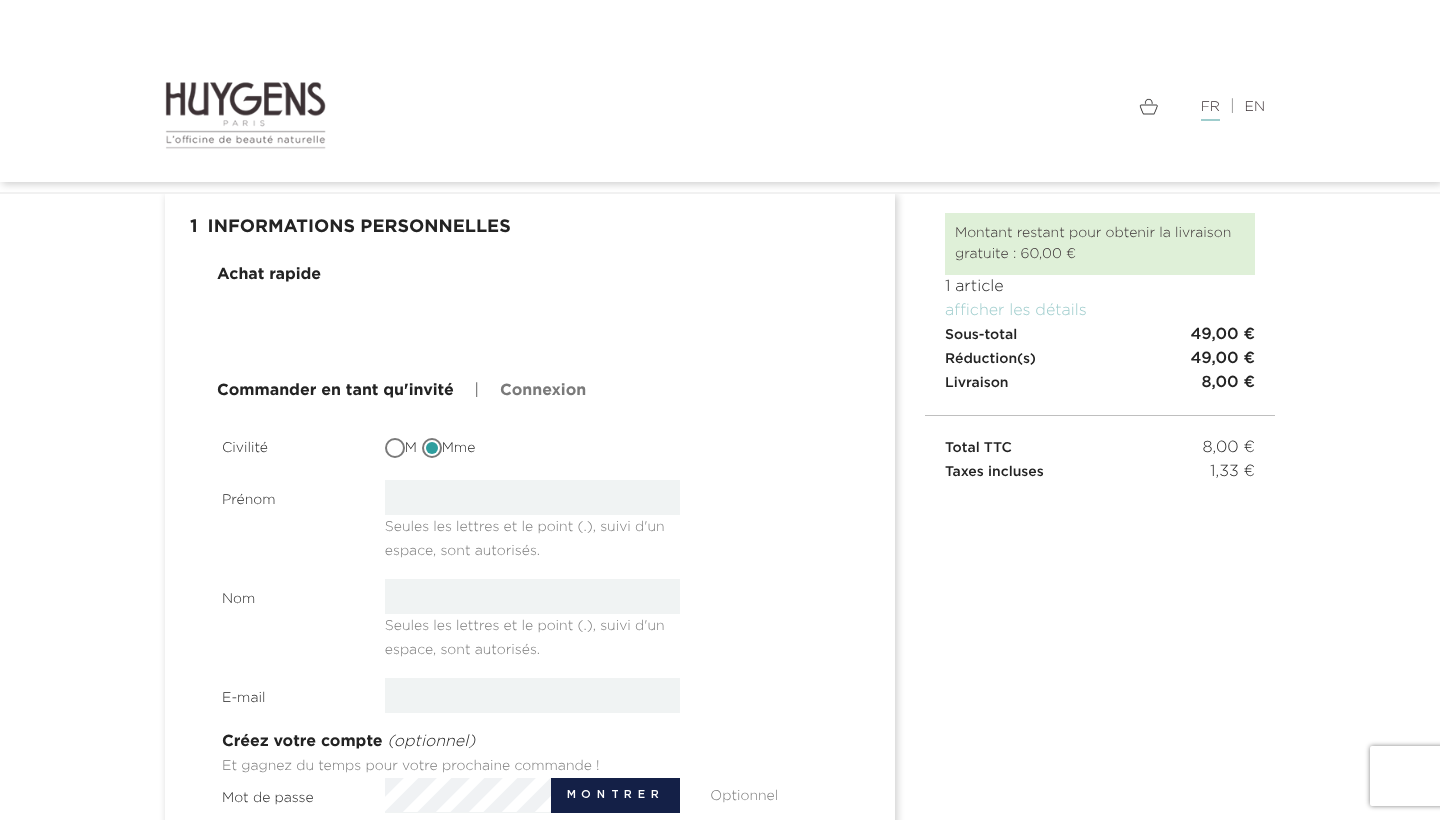 scroll, scrollTop: 78, scrollLeft: 0, axis: vertical 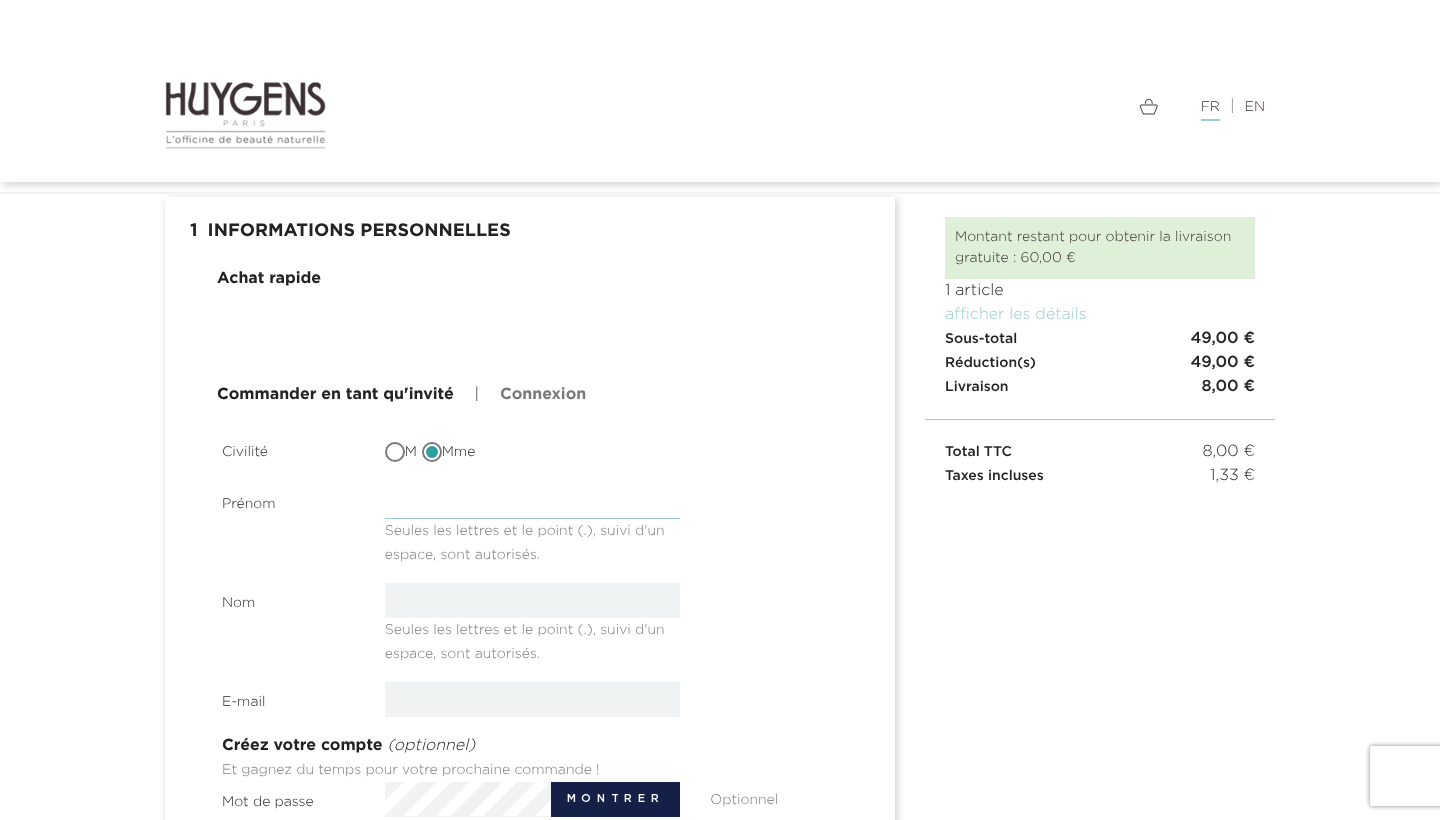 click at bounding box center [533, 501] 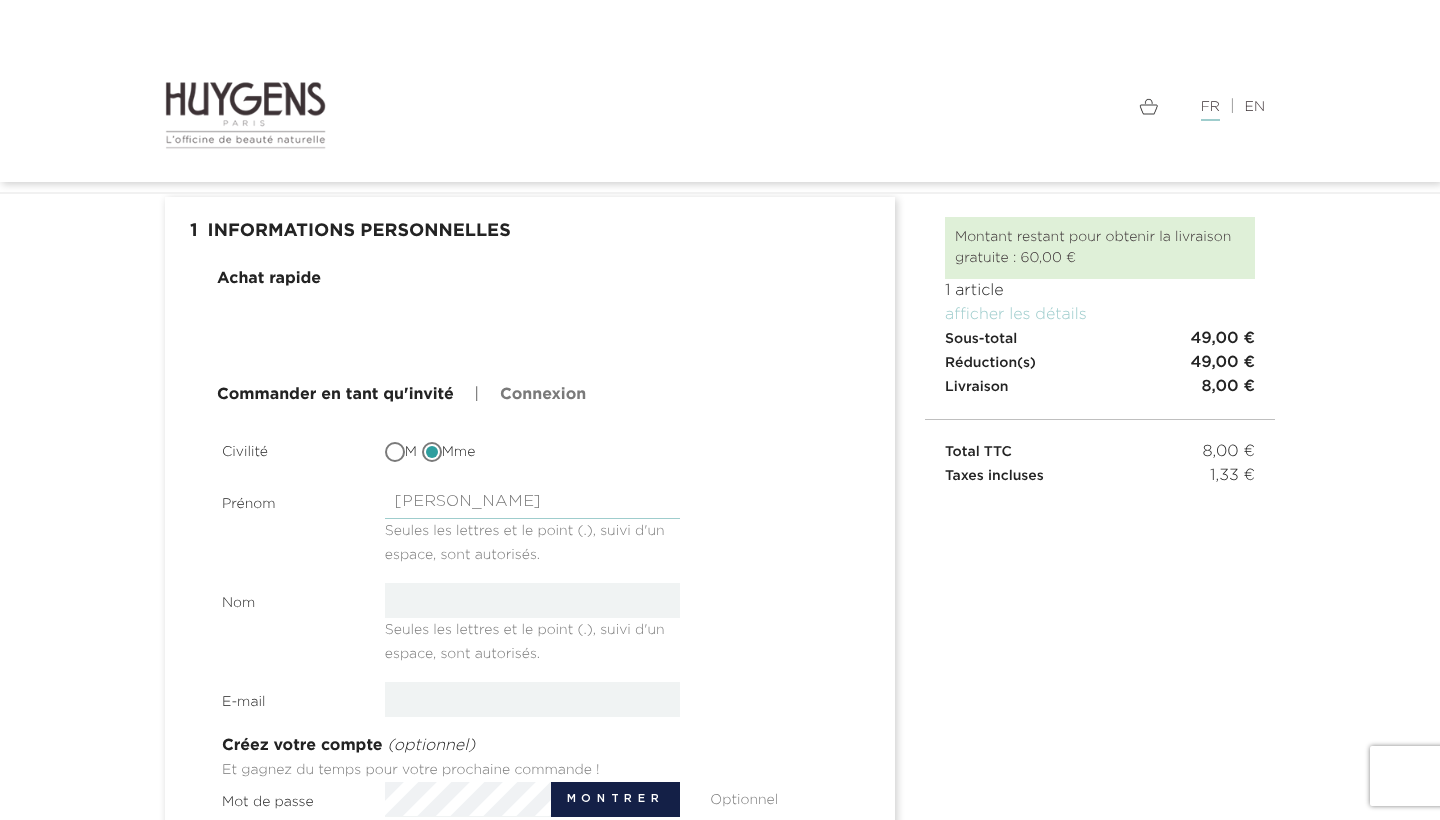 type on "Kali" 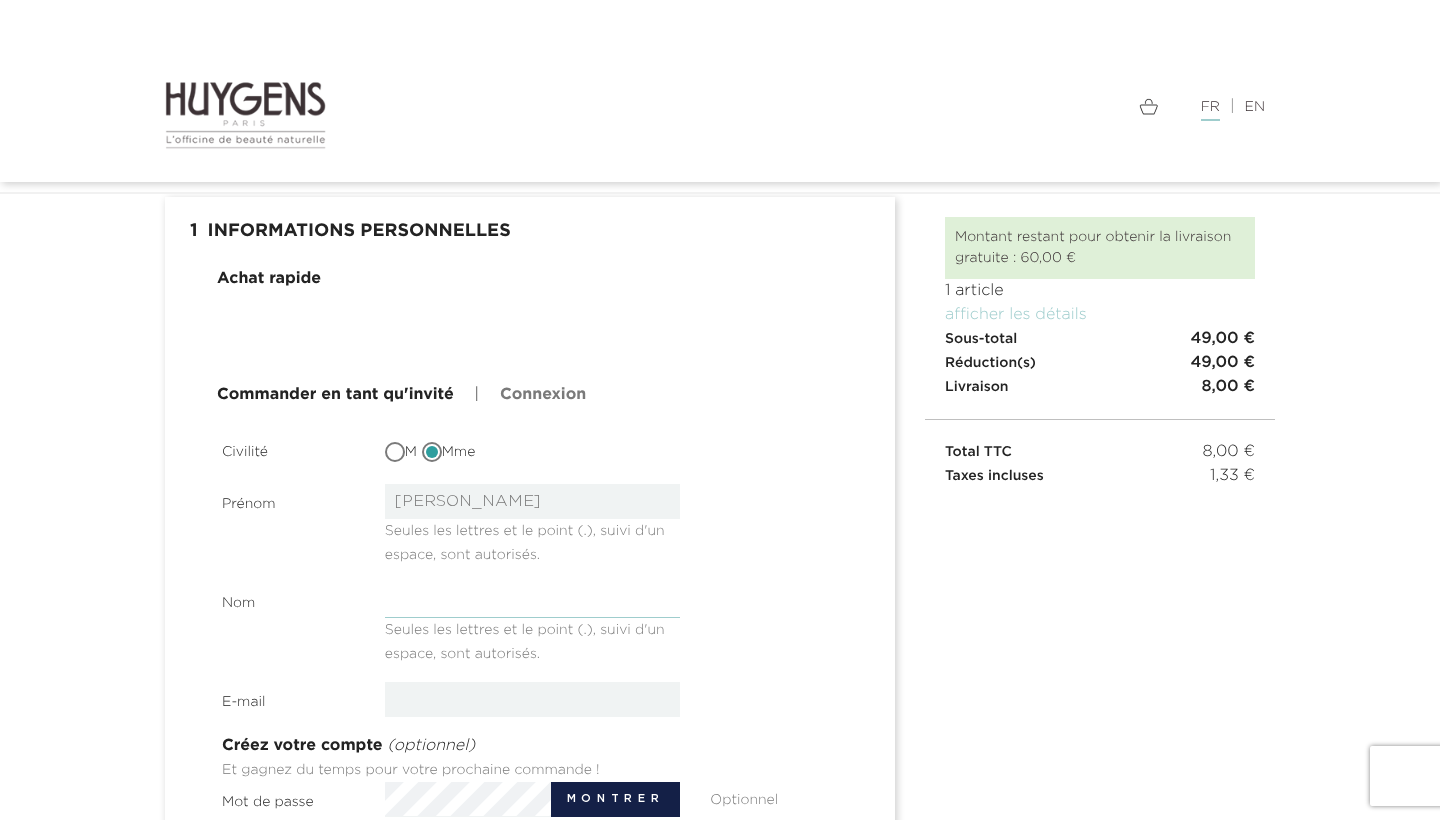 click at bounding box center (533, 600) 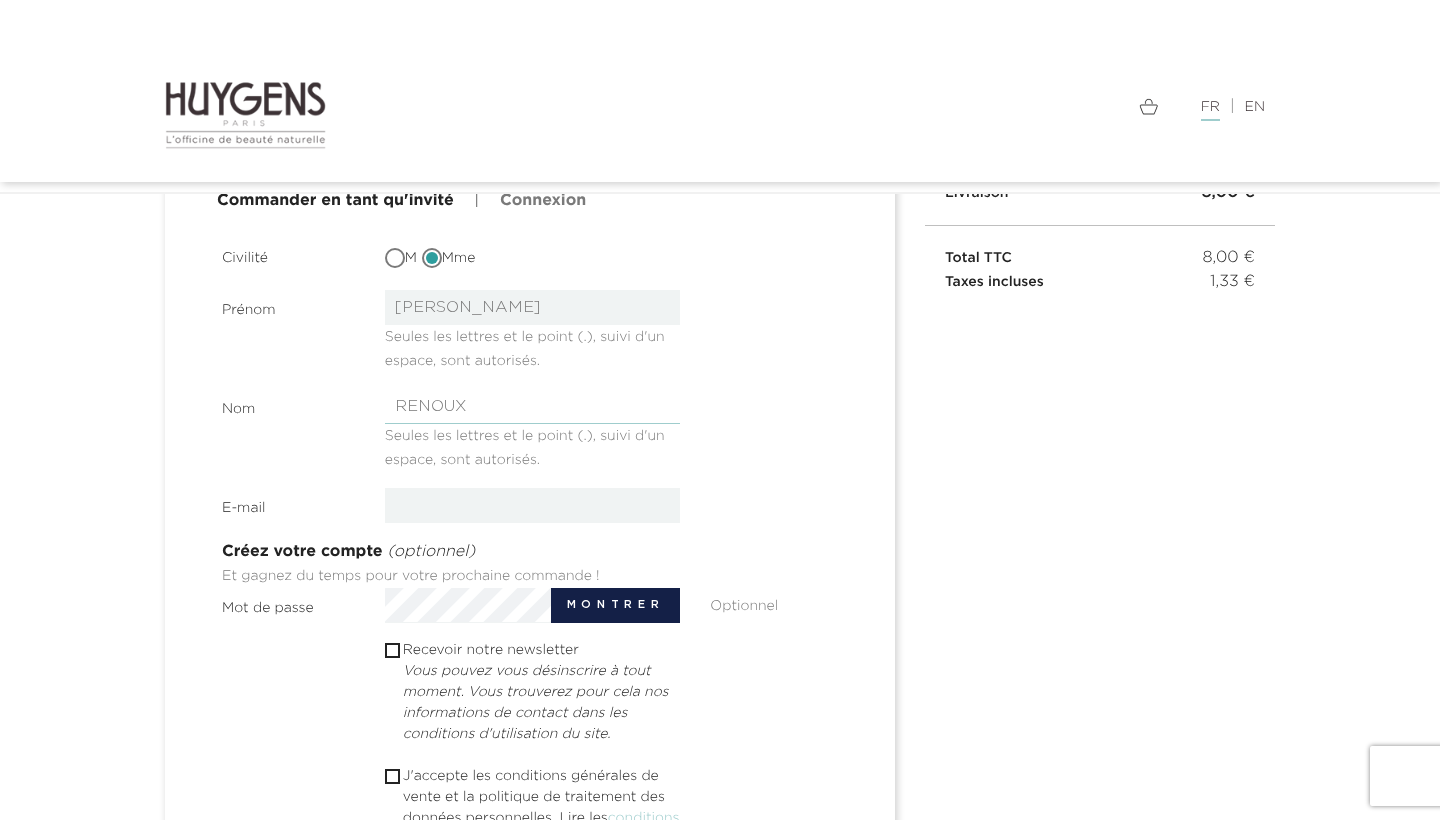 scroll, scrollTop: 271, scrollLeft: 0, axis: vertical 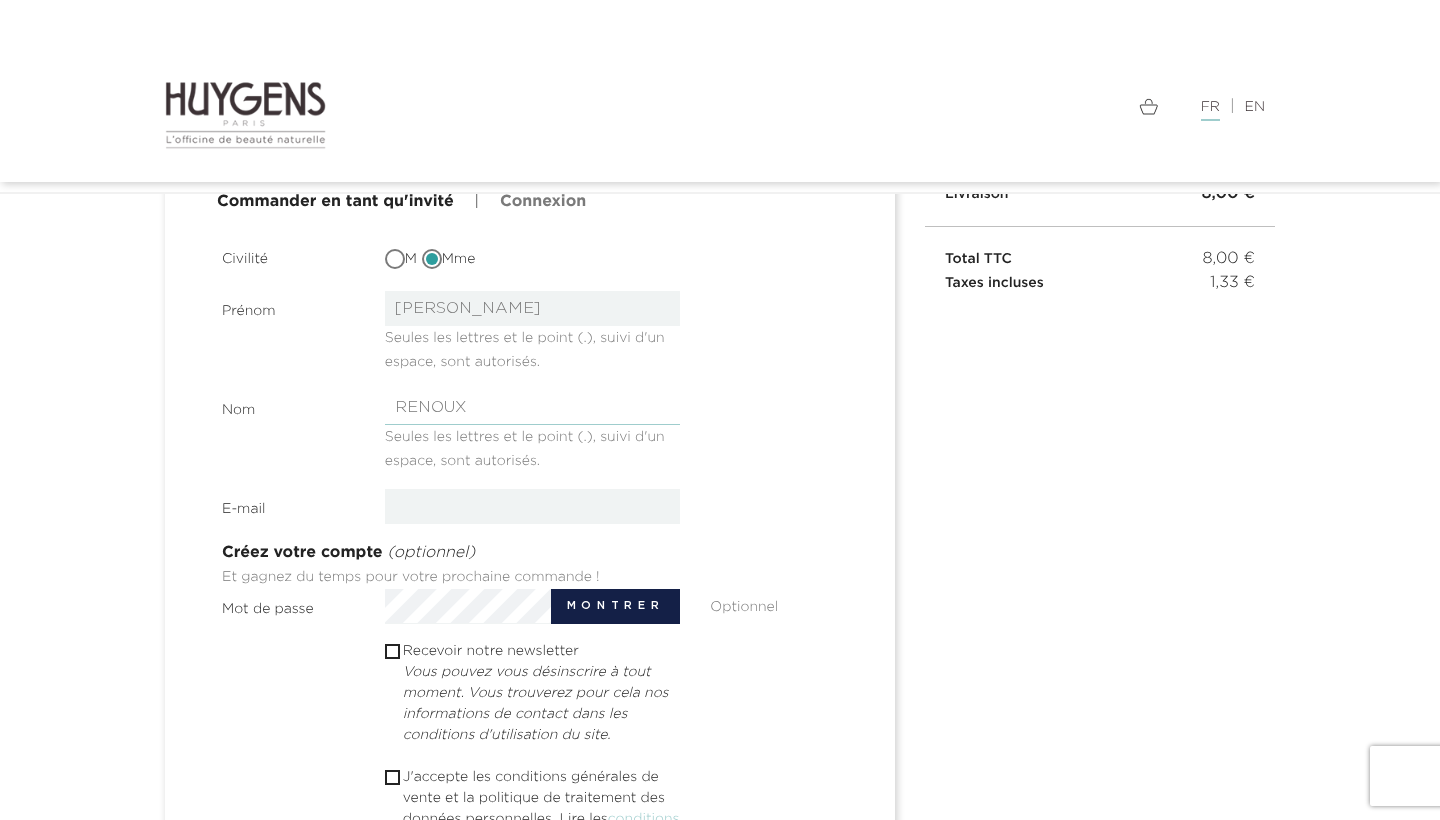 type on "RENOUX" 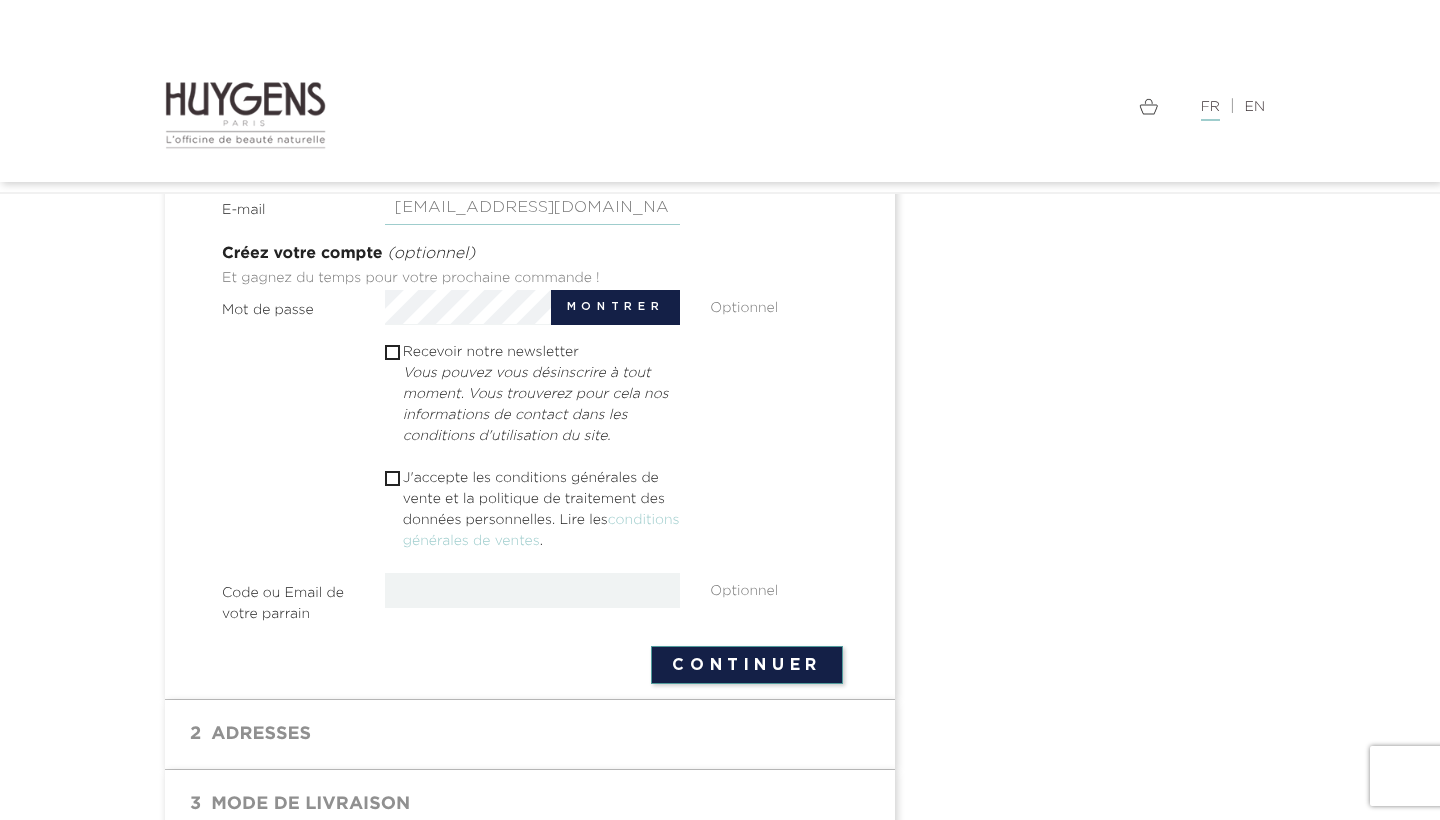 scroll, scrollTop: 572, scrollLeft: 0, axis: vertical 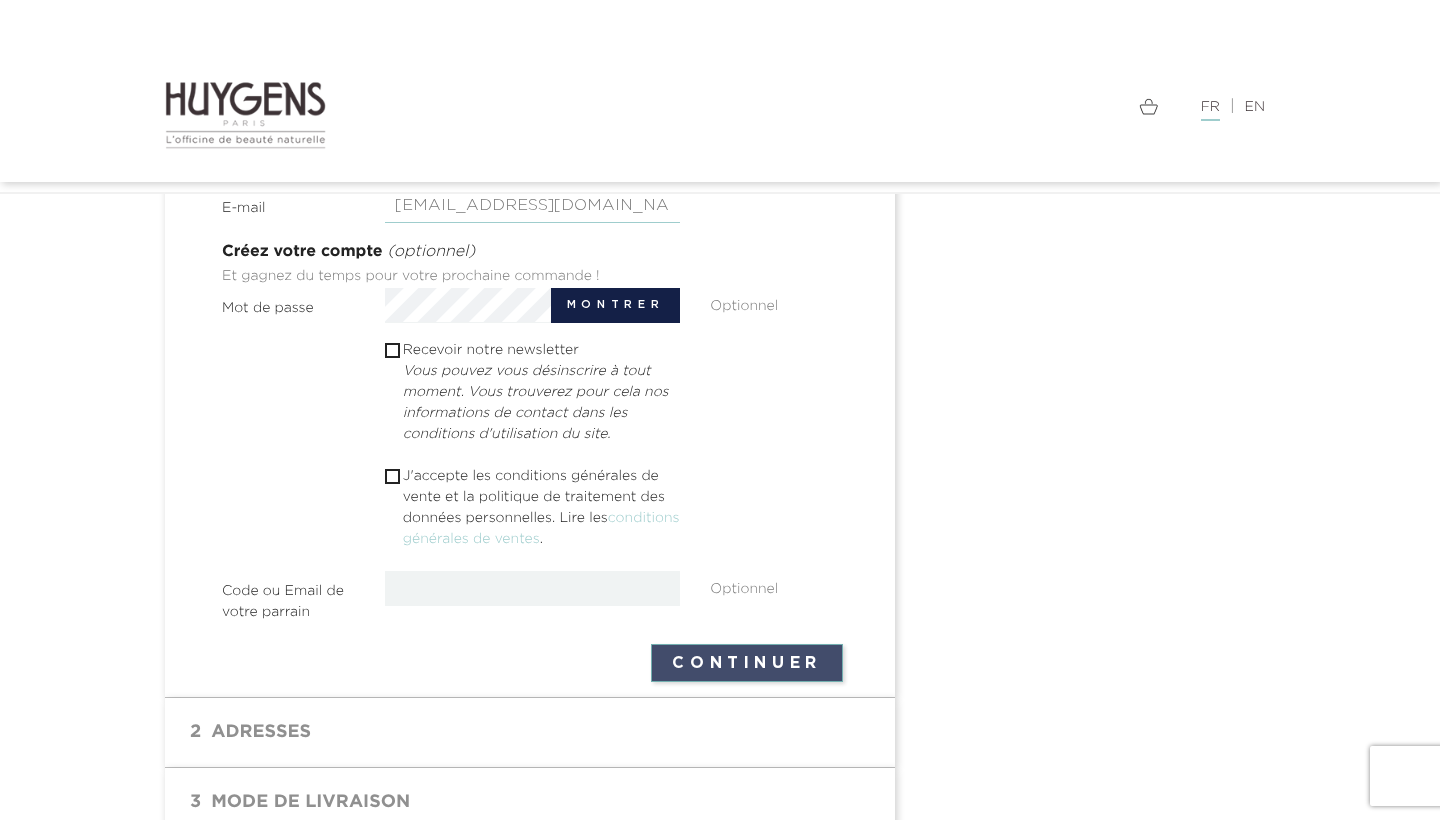 type on "renouxkali8@gmail.com" 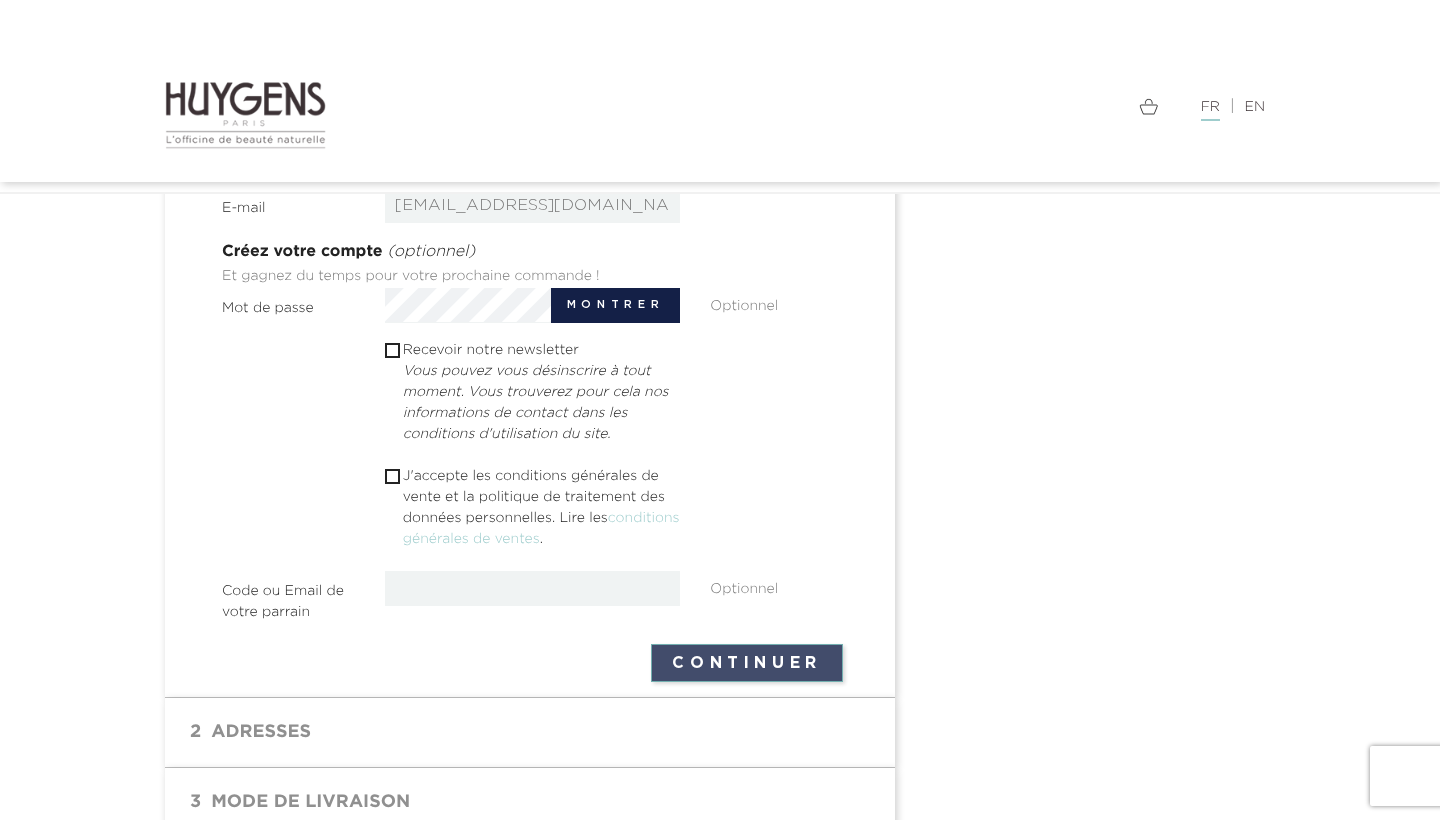 click on "Continuer" at bounding box center [747, 663] 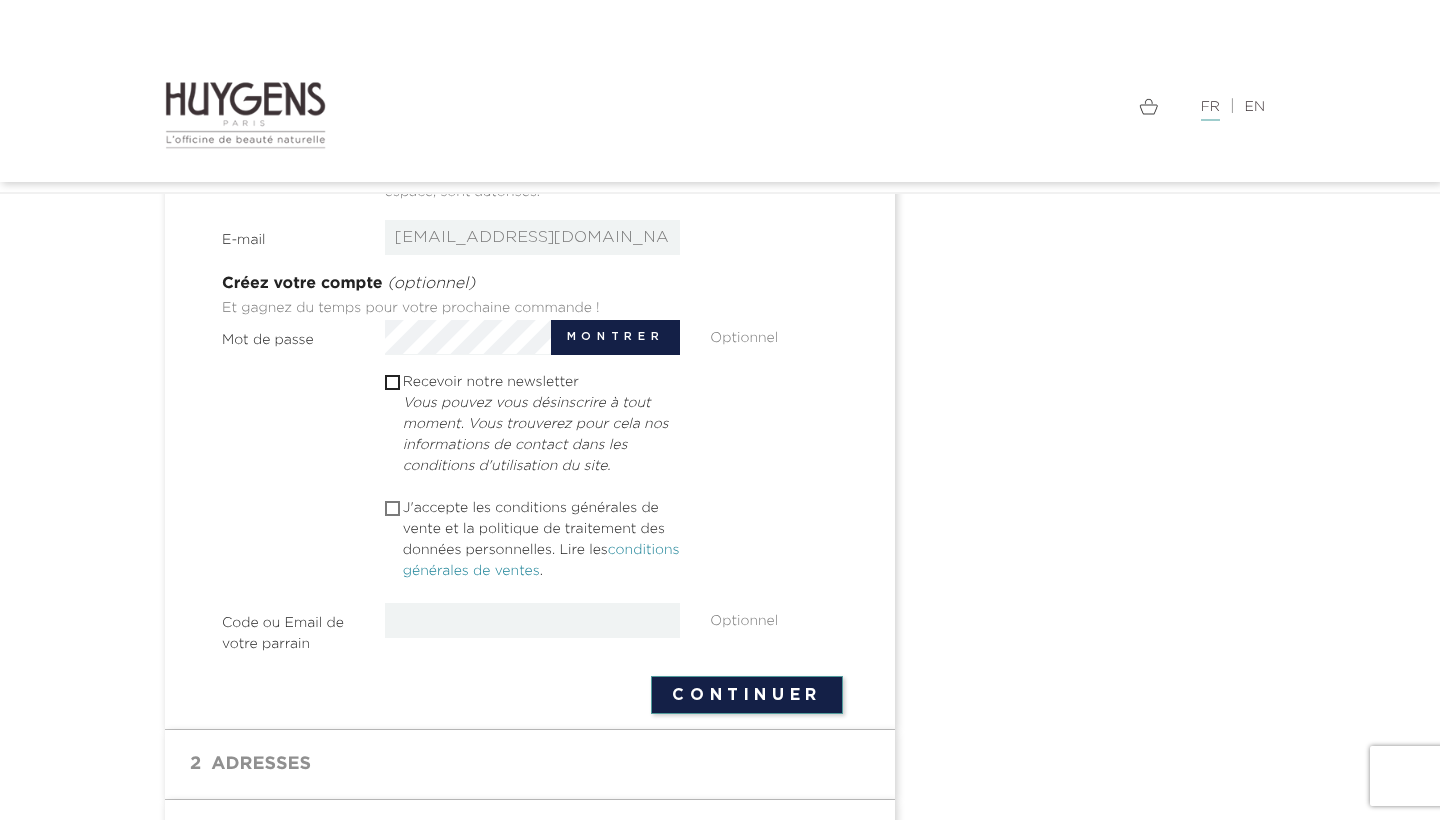 scroll, scrollTop: 542, scrollLeft: 0, axis: vertical 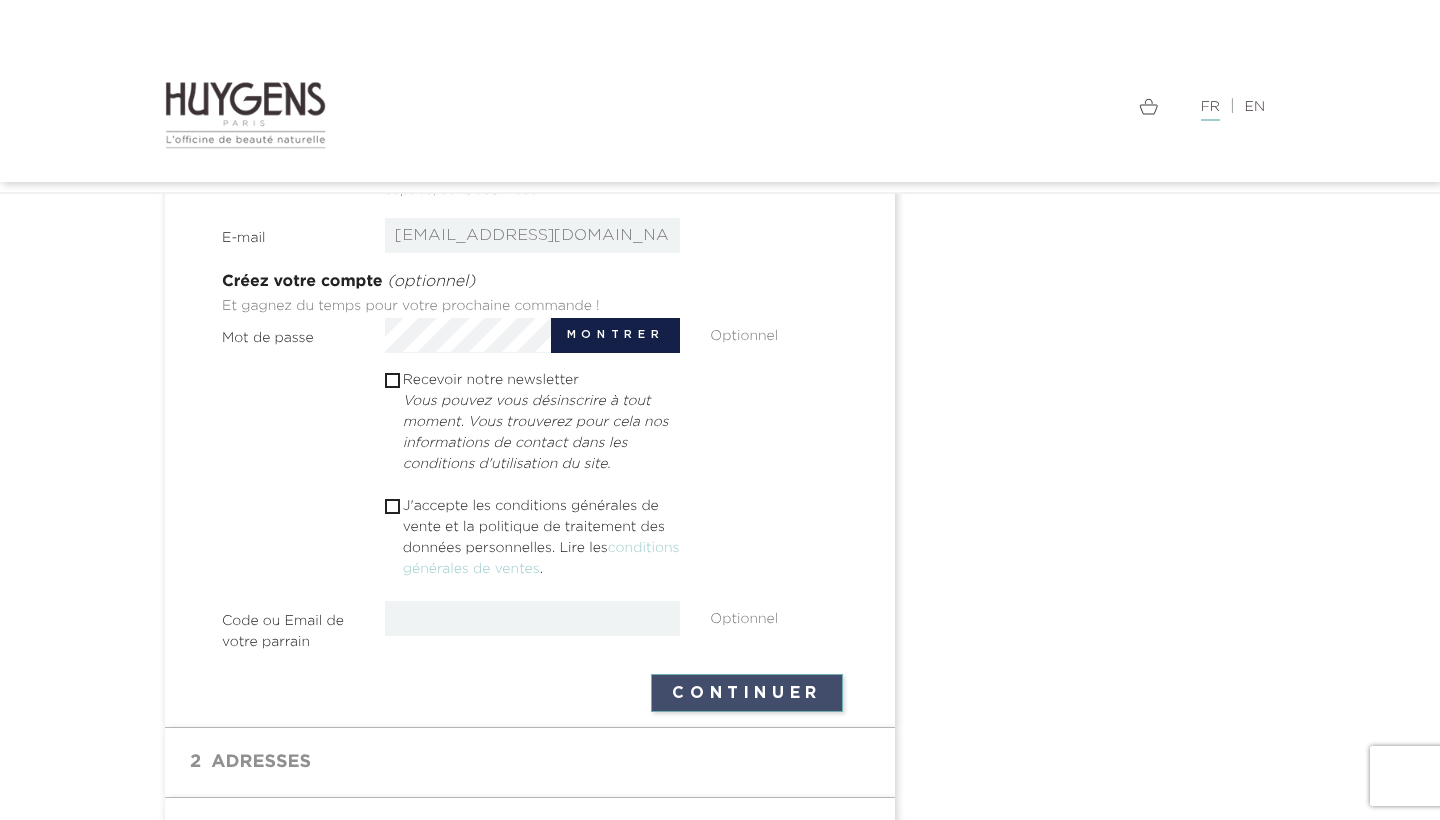click on "Continuer" at bounding box center [747, 693] 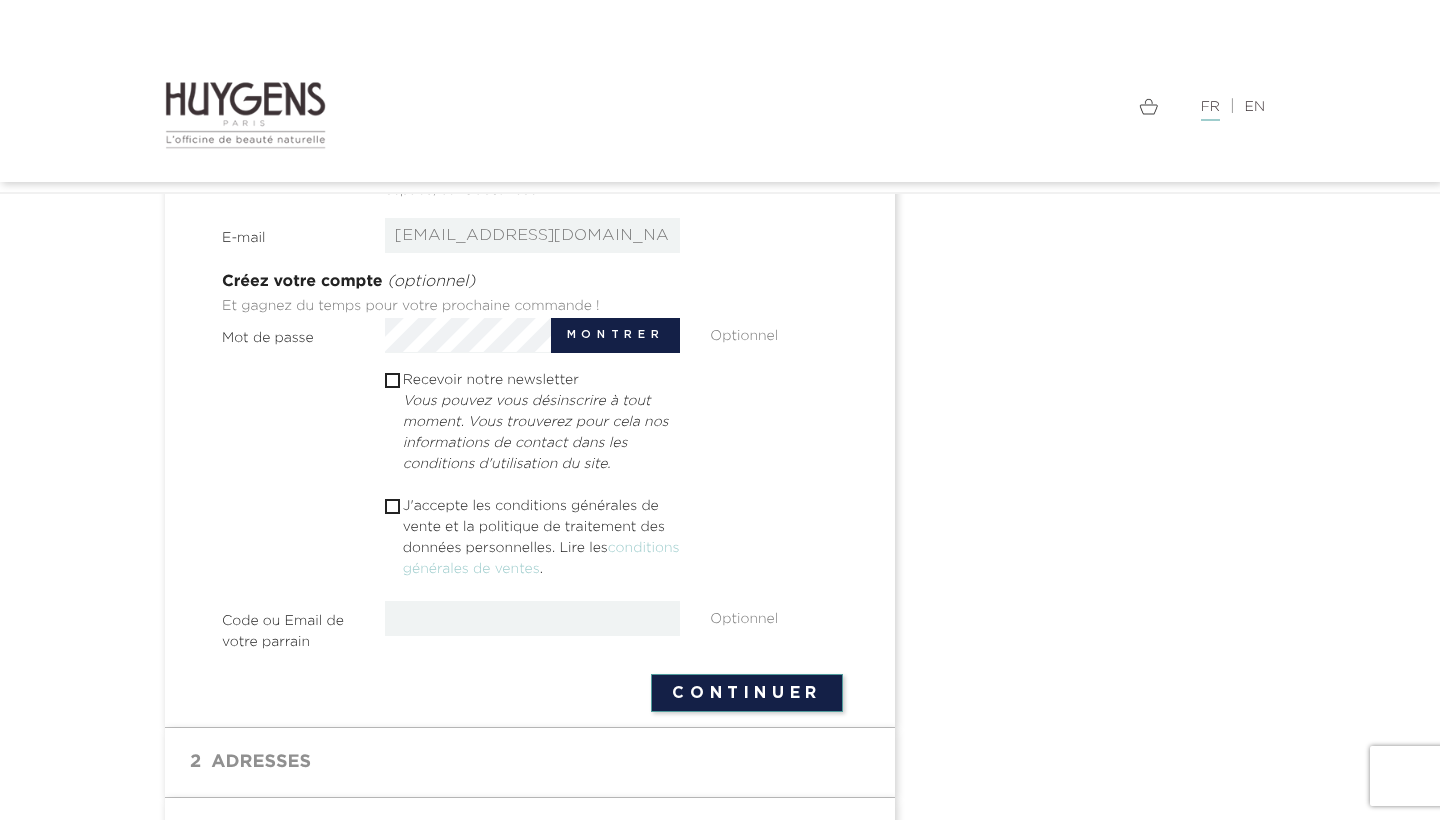 click at bounding box center [391, 506] 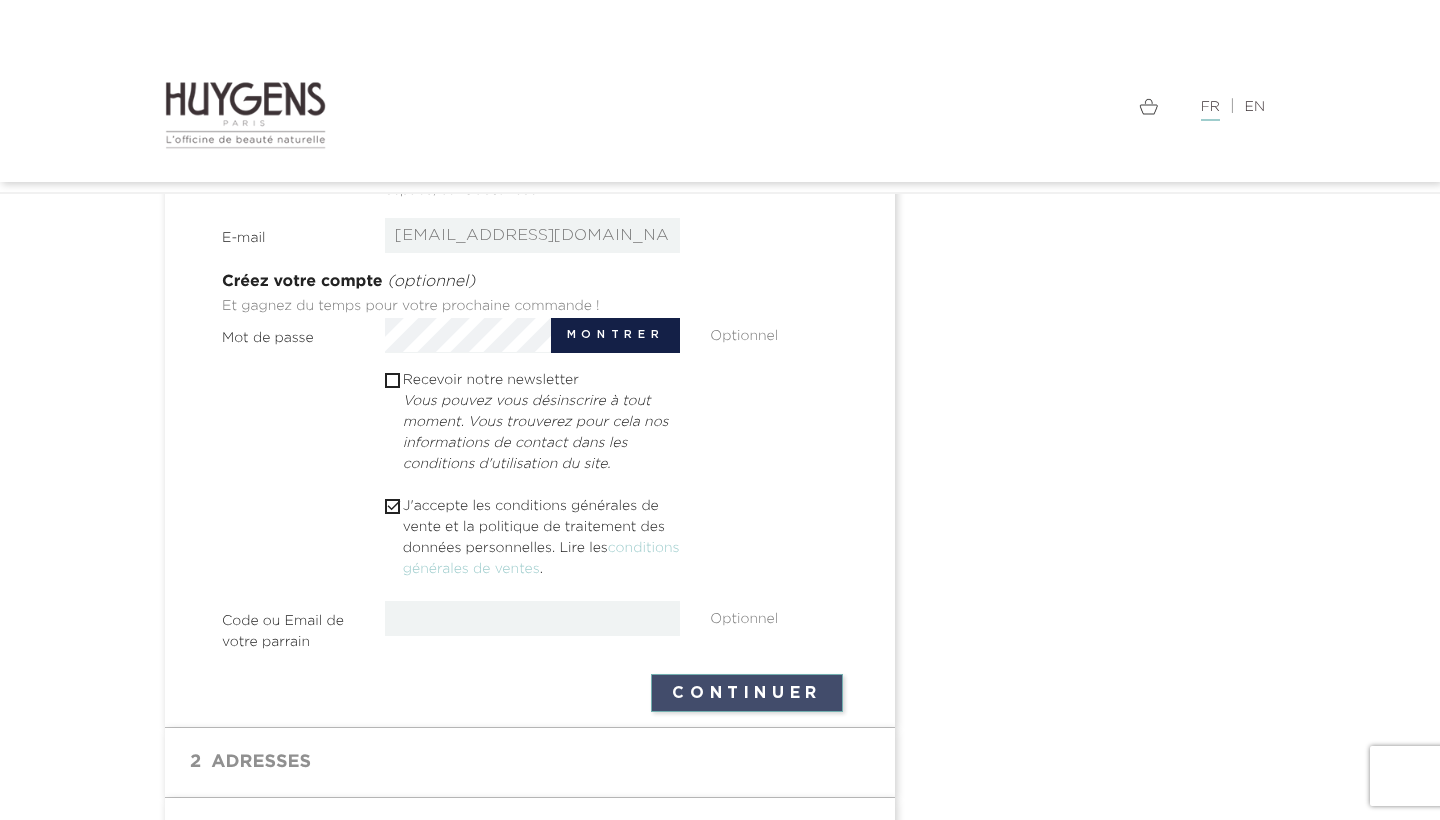 click on "Continuer" at bounding box center (747, 693) 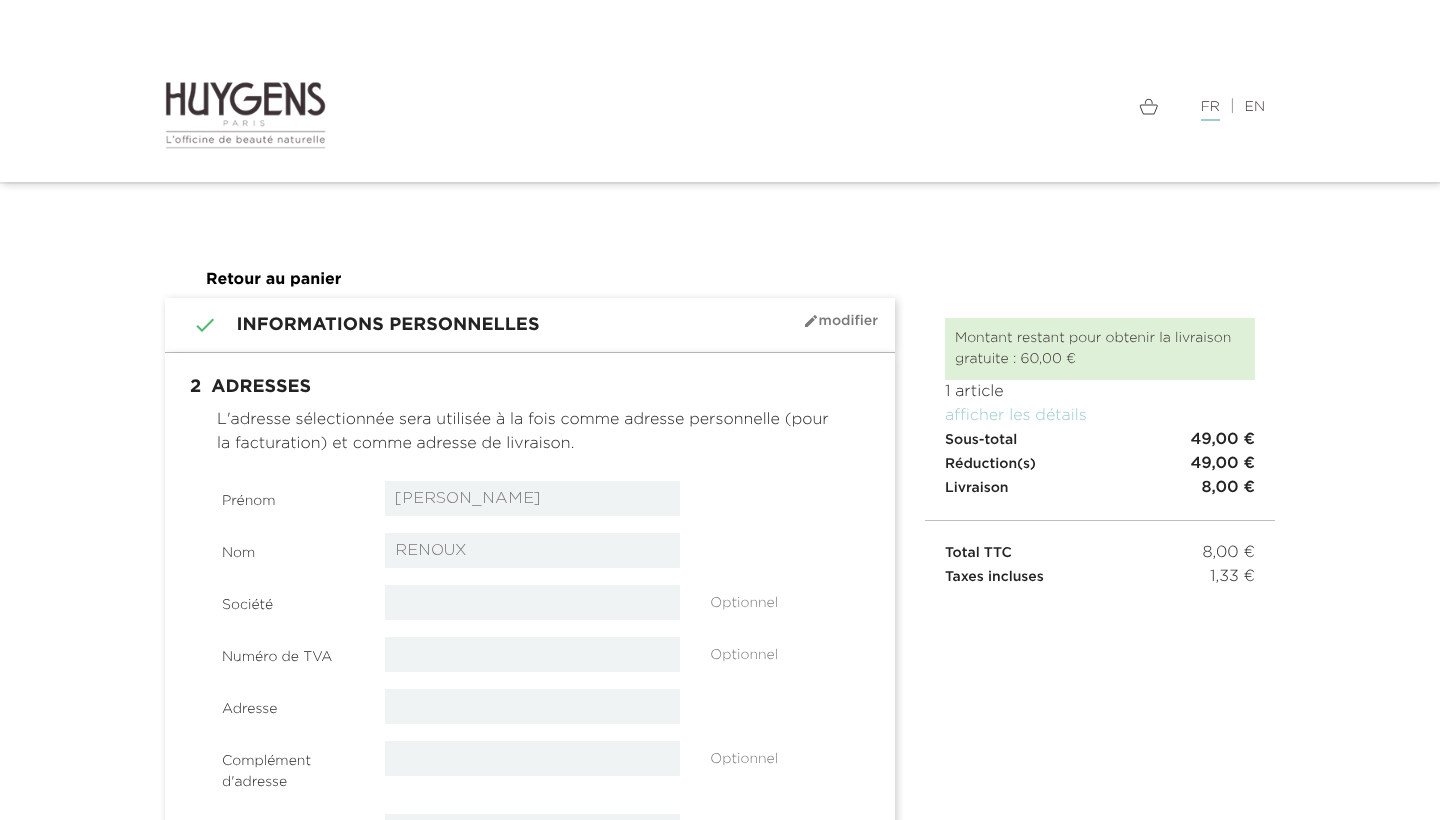 select on "8" 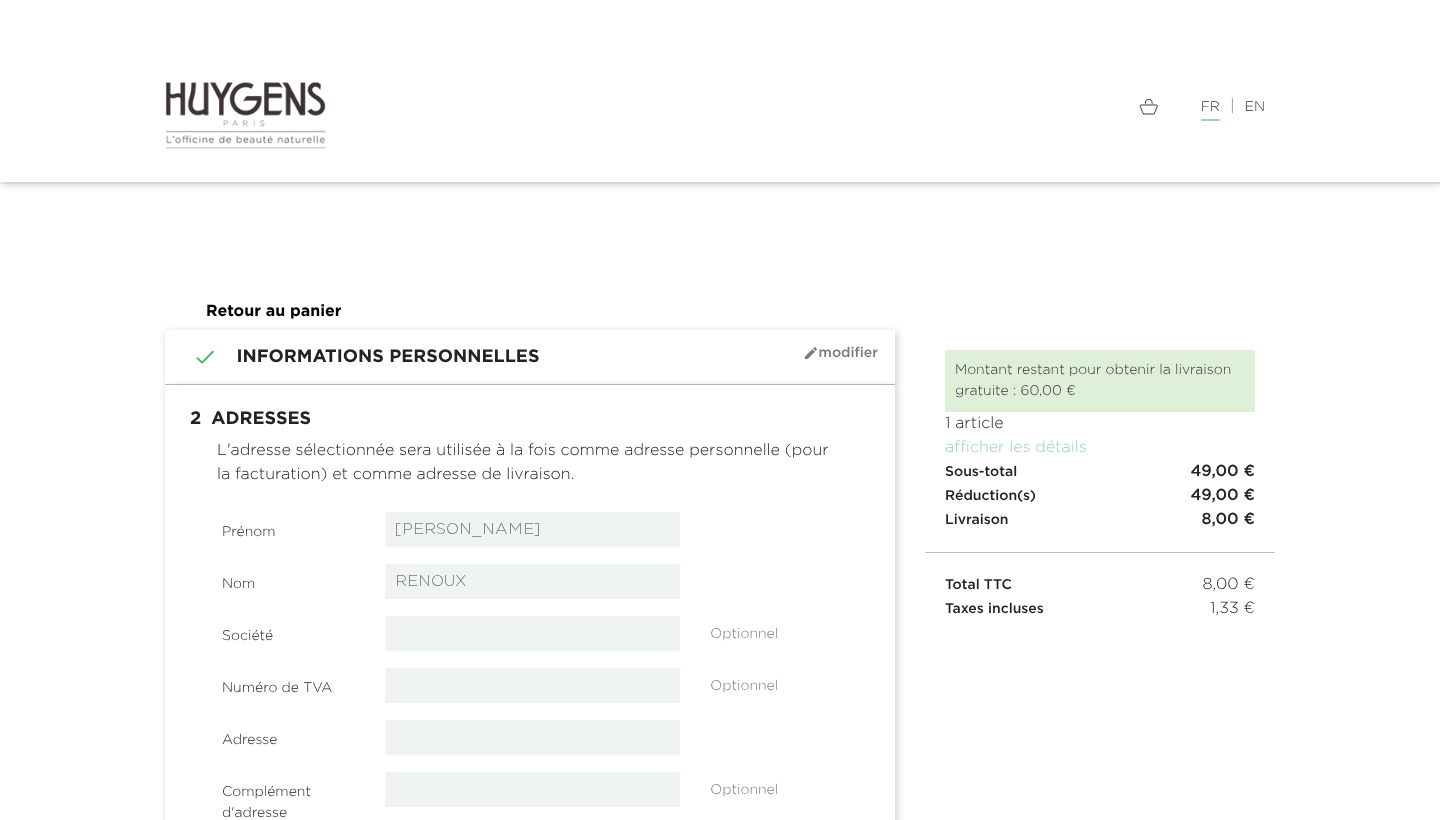 scroll, scrollTop: 0, scrollLeft: 0, axis: both 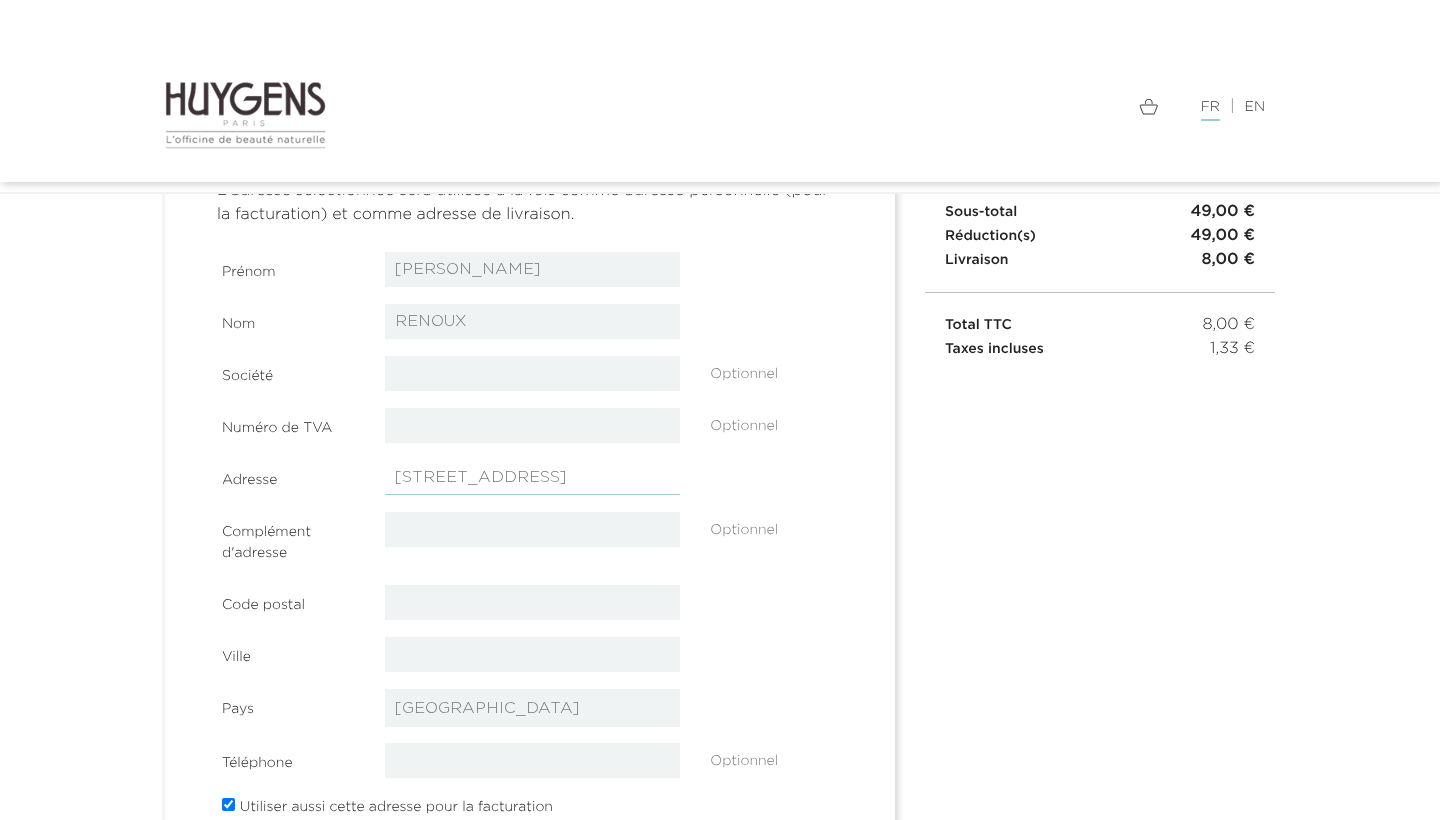 type on "[STREET_ADDRESS]" 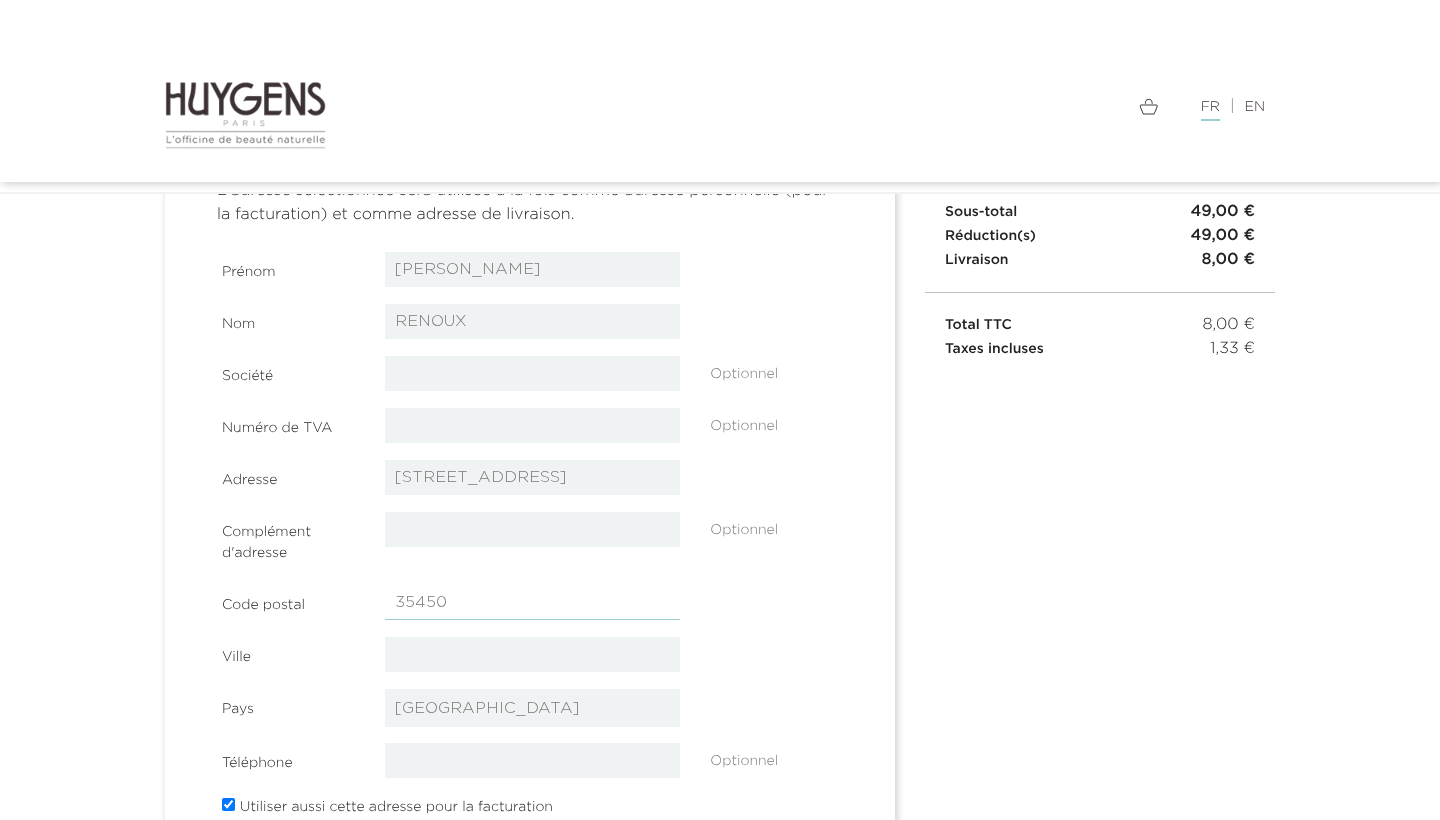 type on "35450" 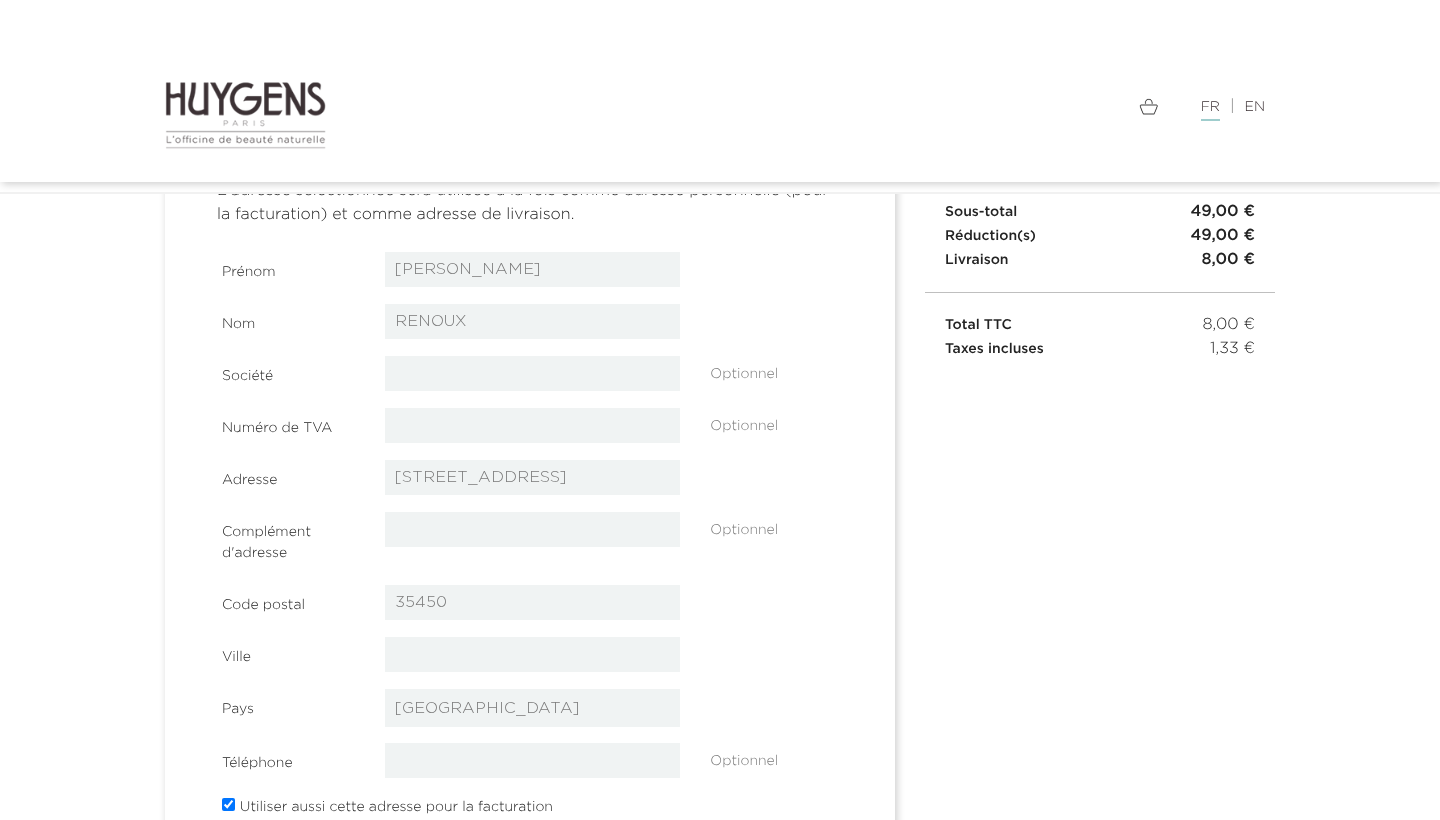 click on "Prénom
Kali
Nom
[GEOGRAPHIC_DATA]
Société
Optionnel
Numéro de TVA" at bounding box center [532, 537] 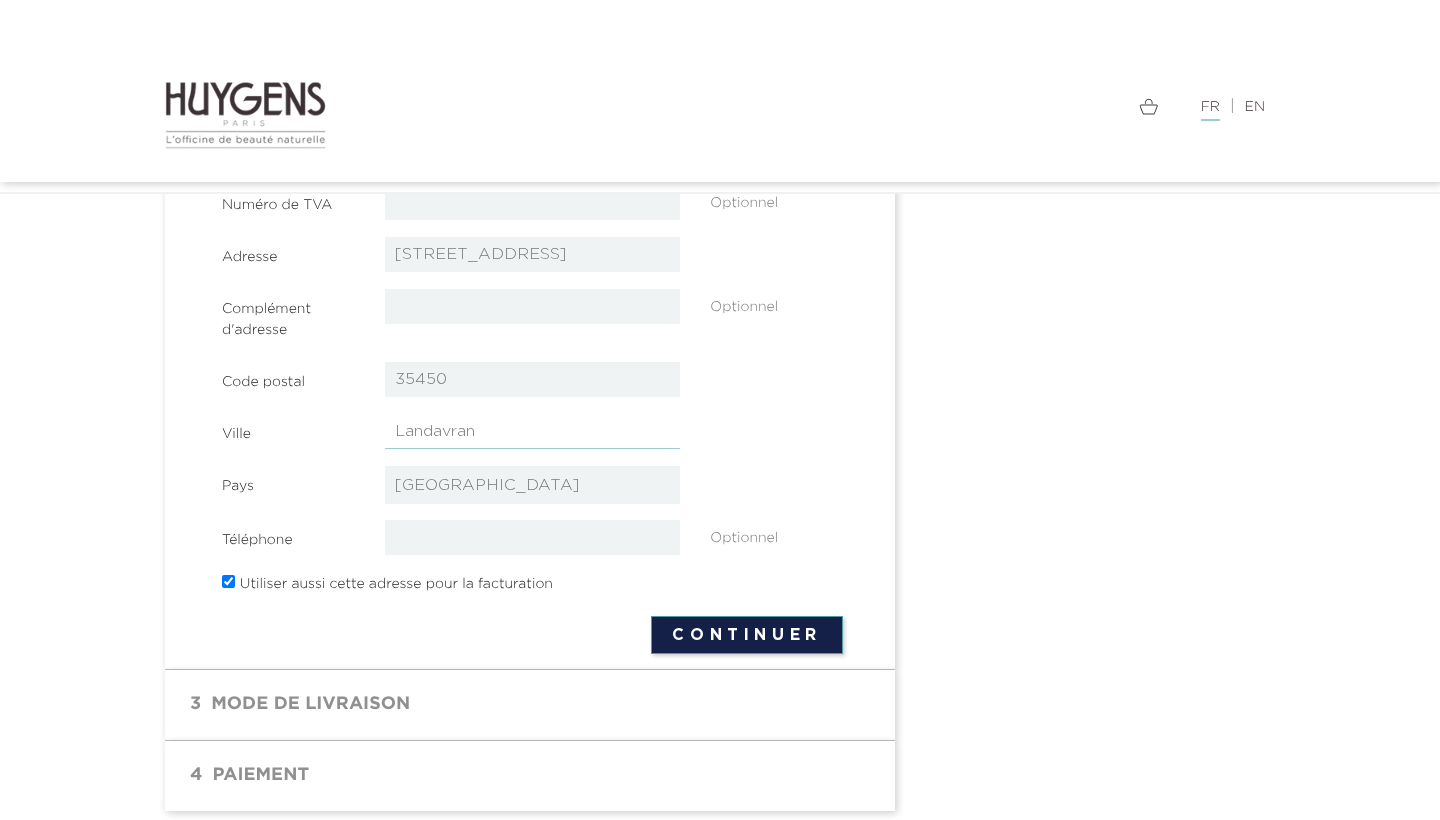 scroll, scrollTop: 430, scrollLeft: 0, axis: vertical 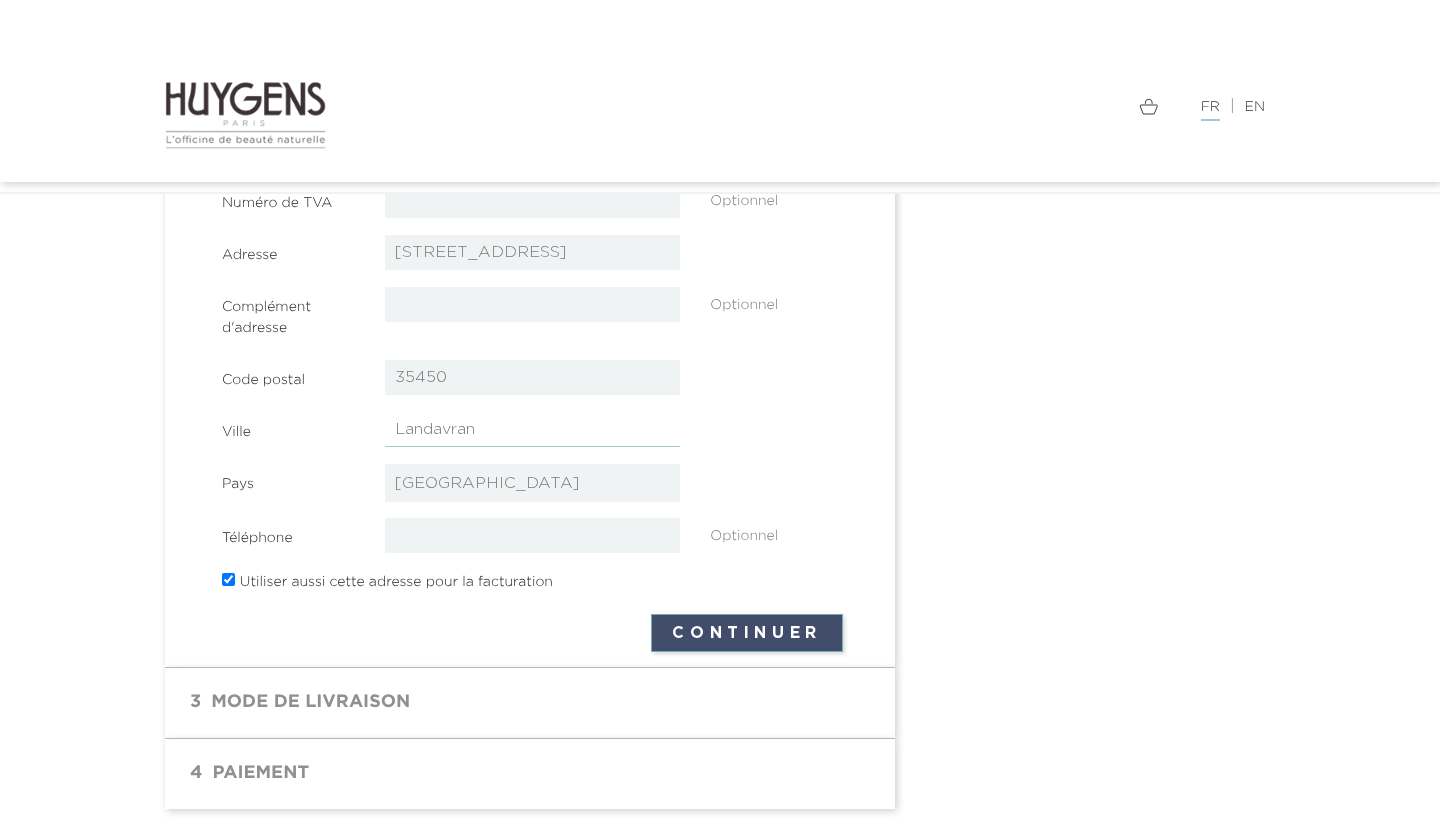 type on "Landavran" 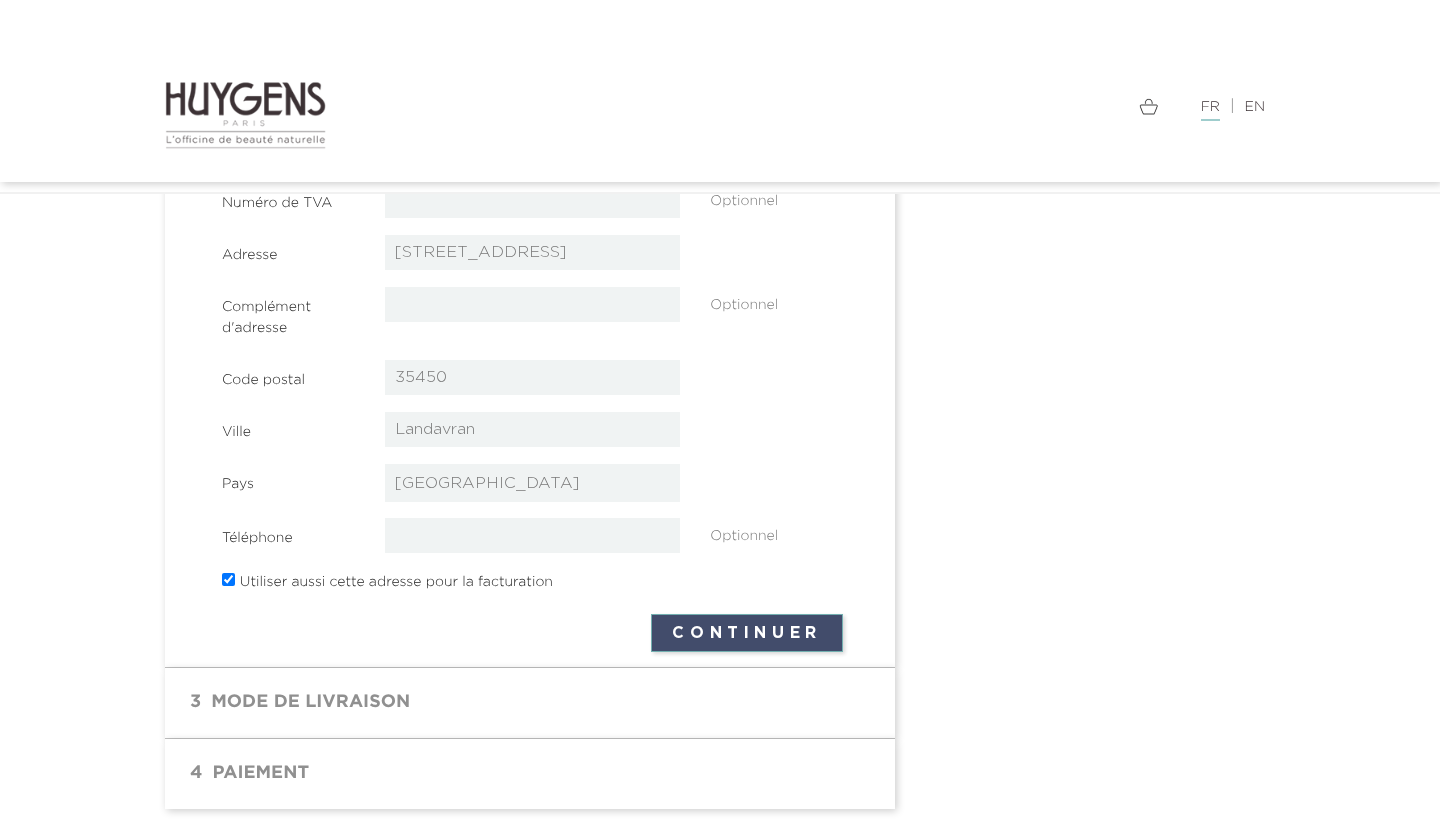 click on "Continuer" at bounding box center (747, 633) 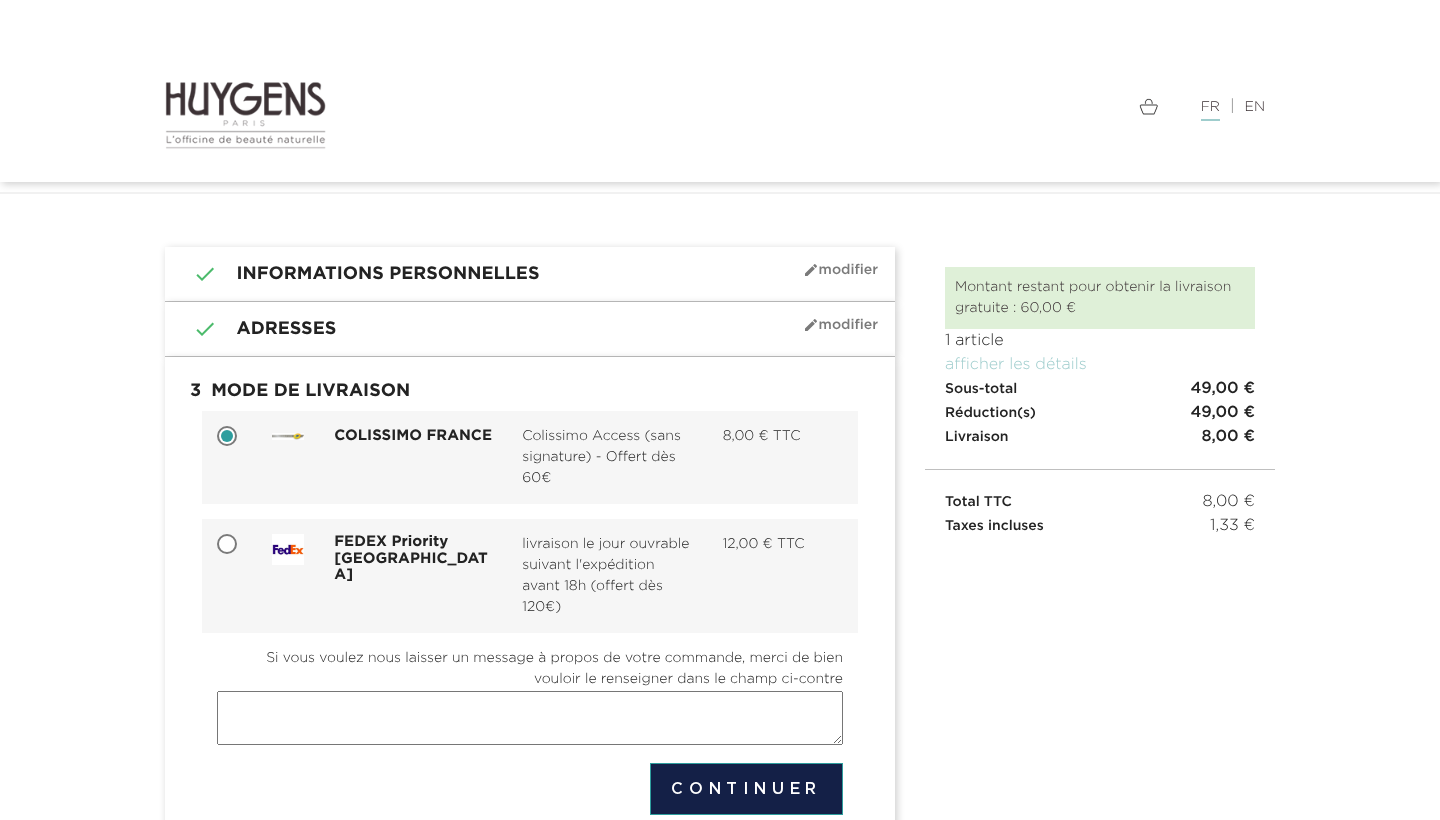 scroll, scrollTop: 14, scrollLeft: 0, axis: vertical 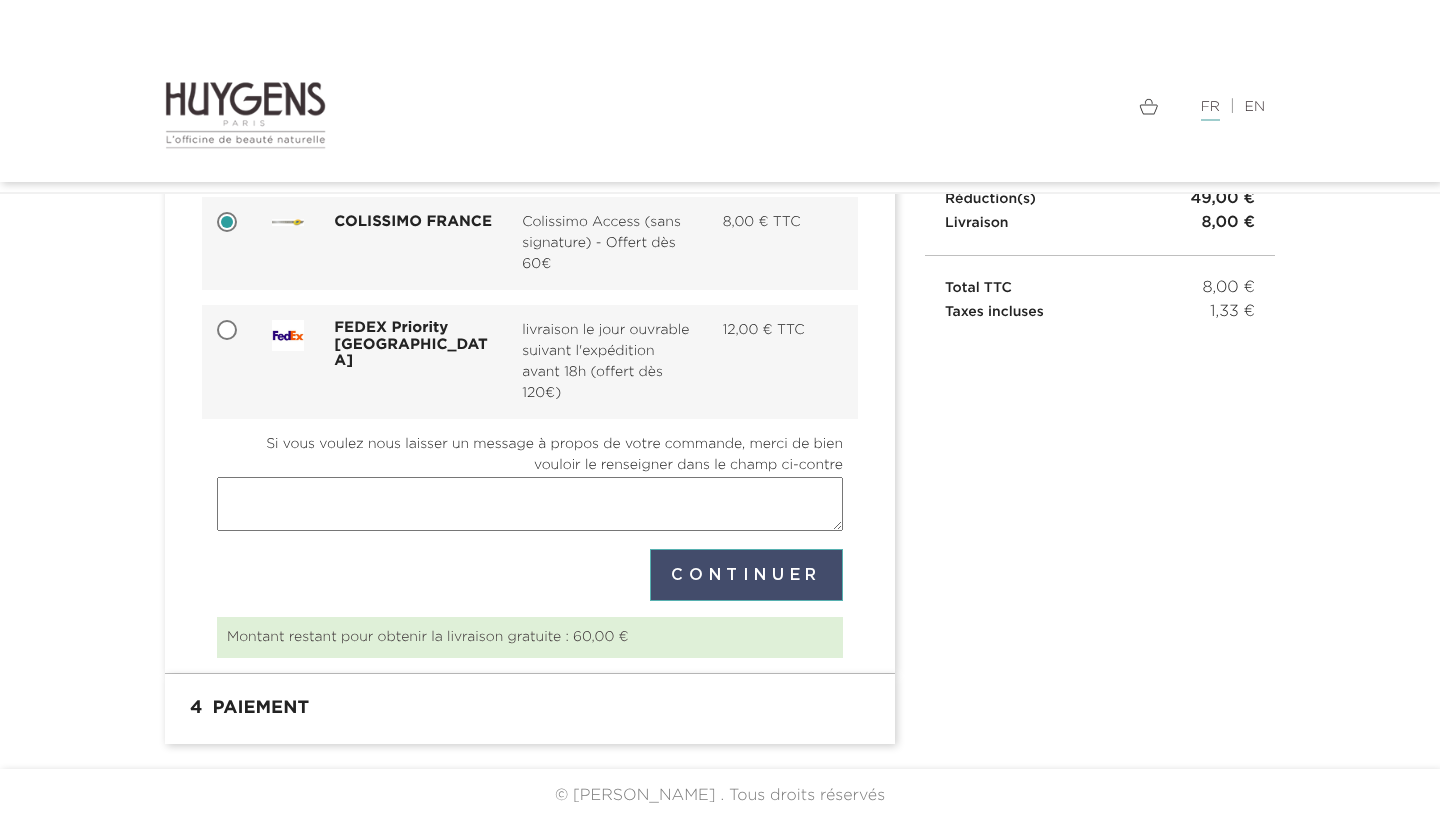 click on "Continuer" at bounding box center [746, 575] 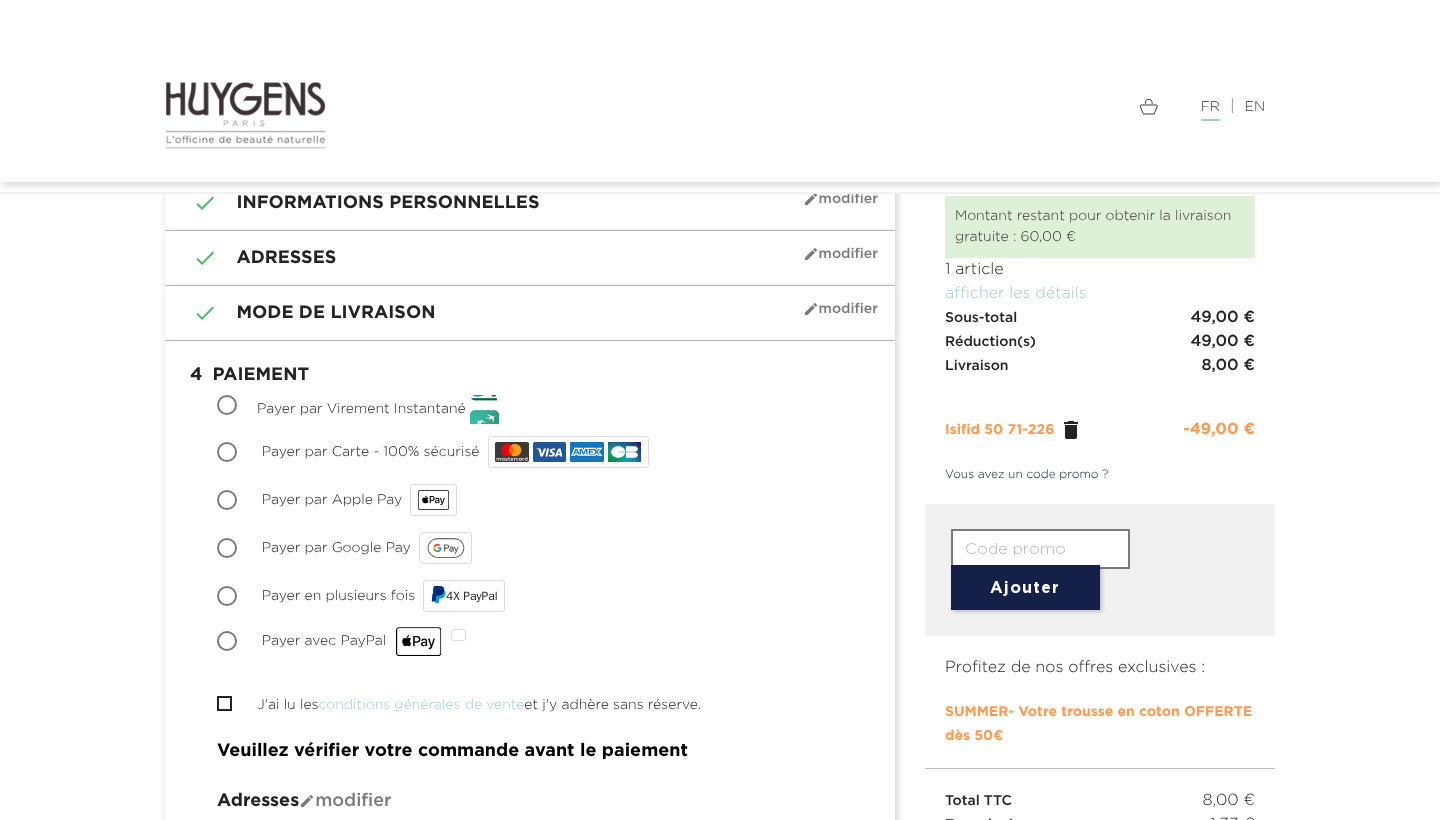 scroll, scrollTop: 108, scrollLeft: 0, axis: vertical 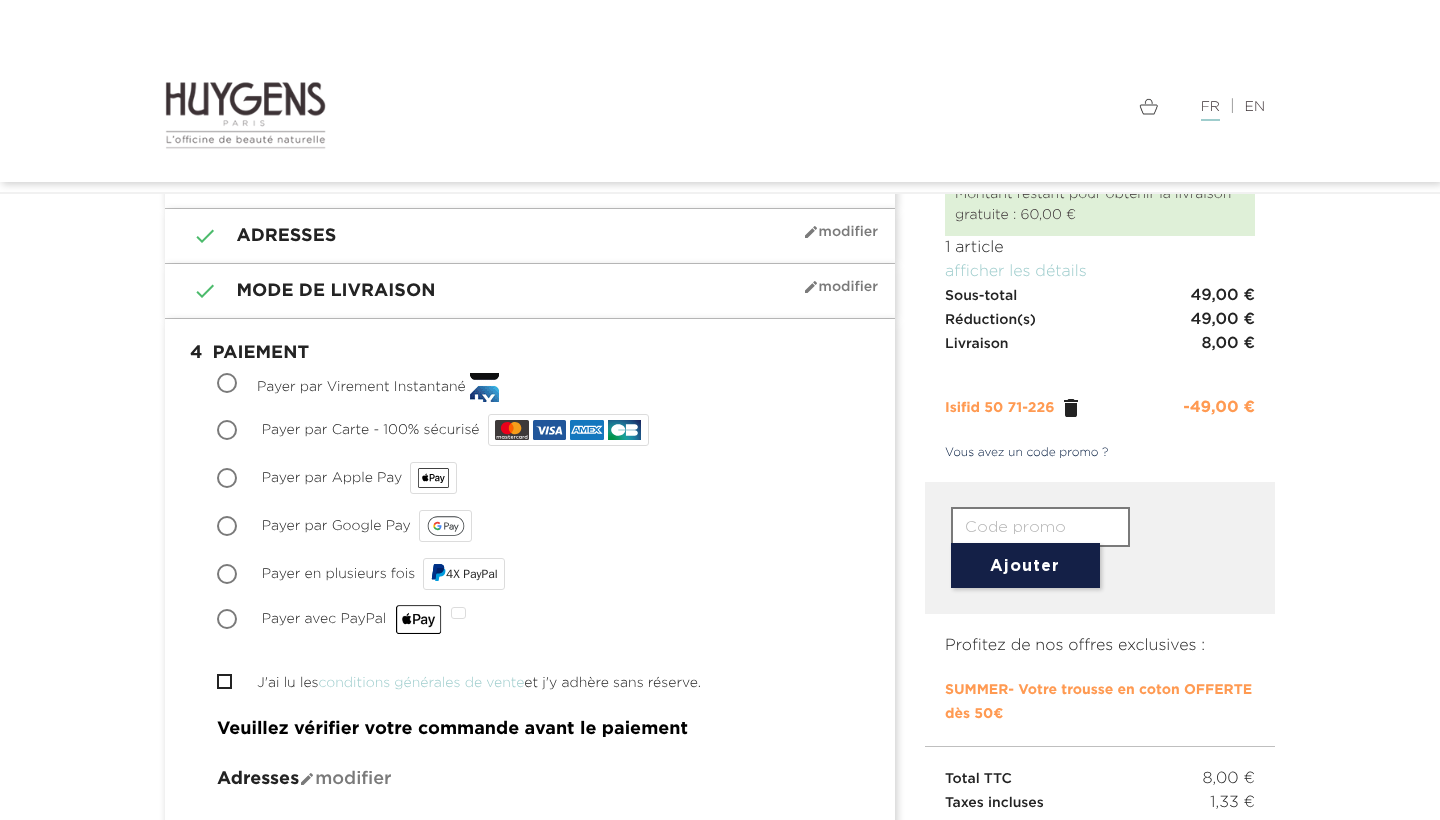 click on "Payer avec PayPal" at bounding box center [229, 621] 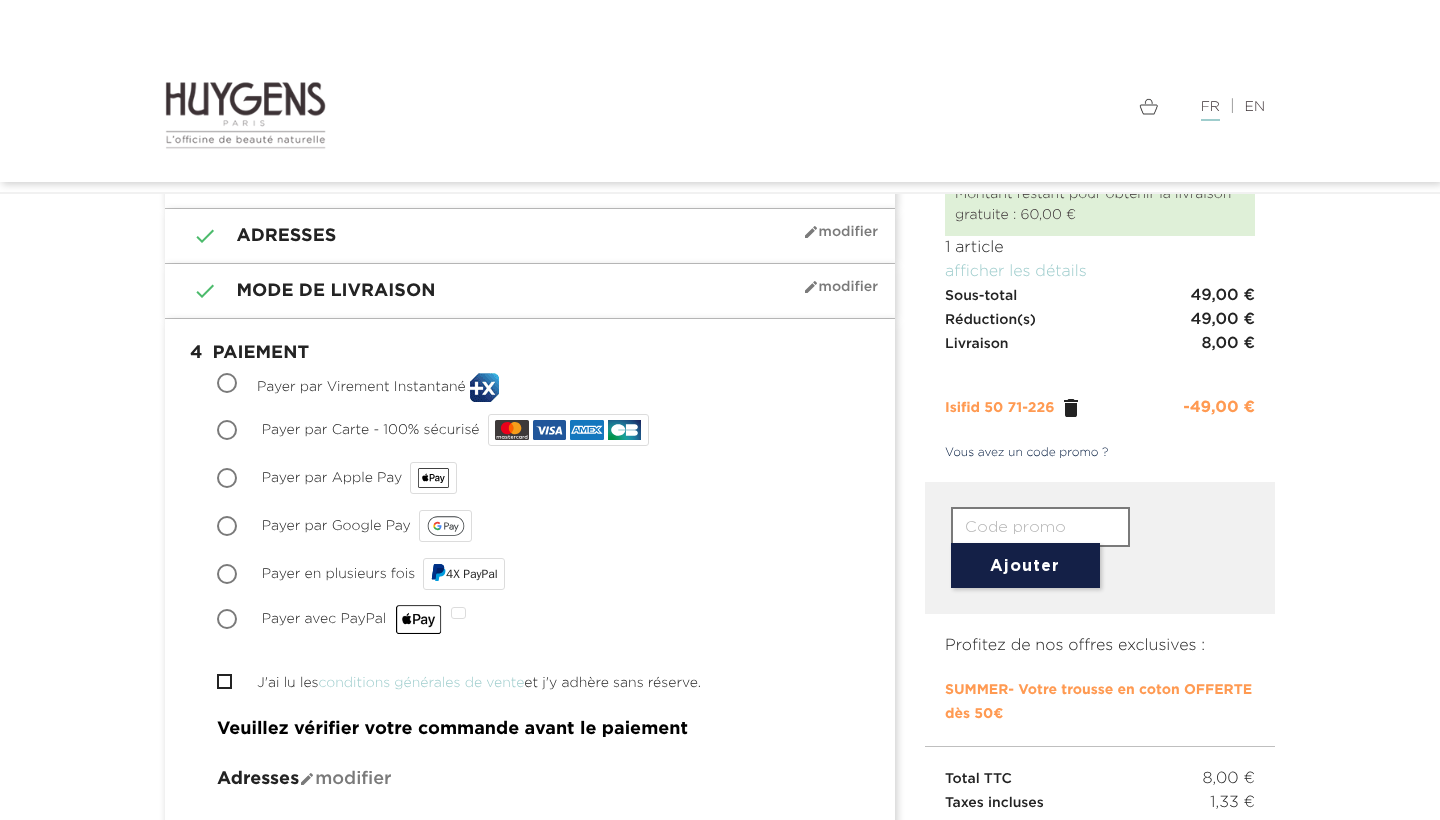 radio on "true" 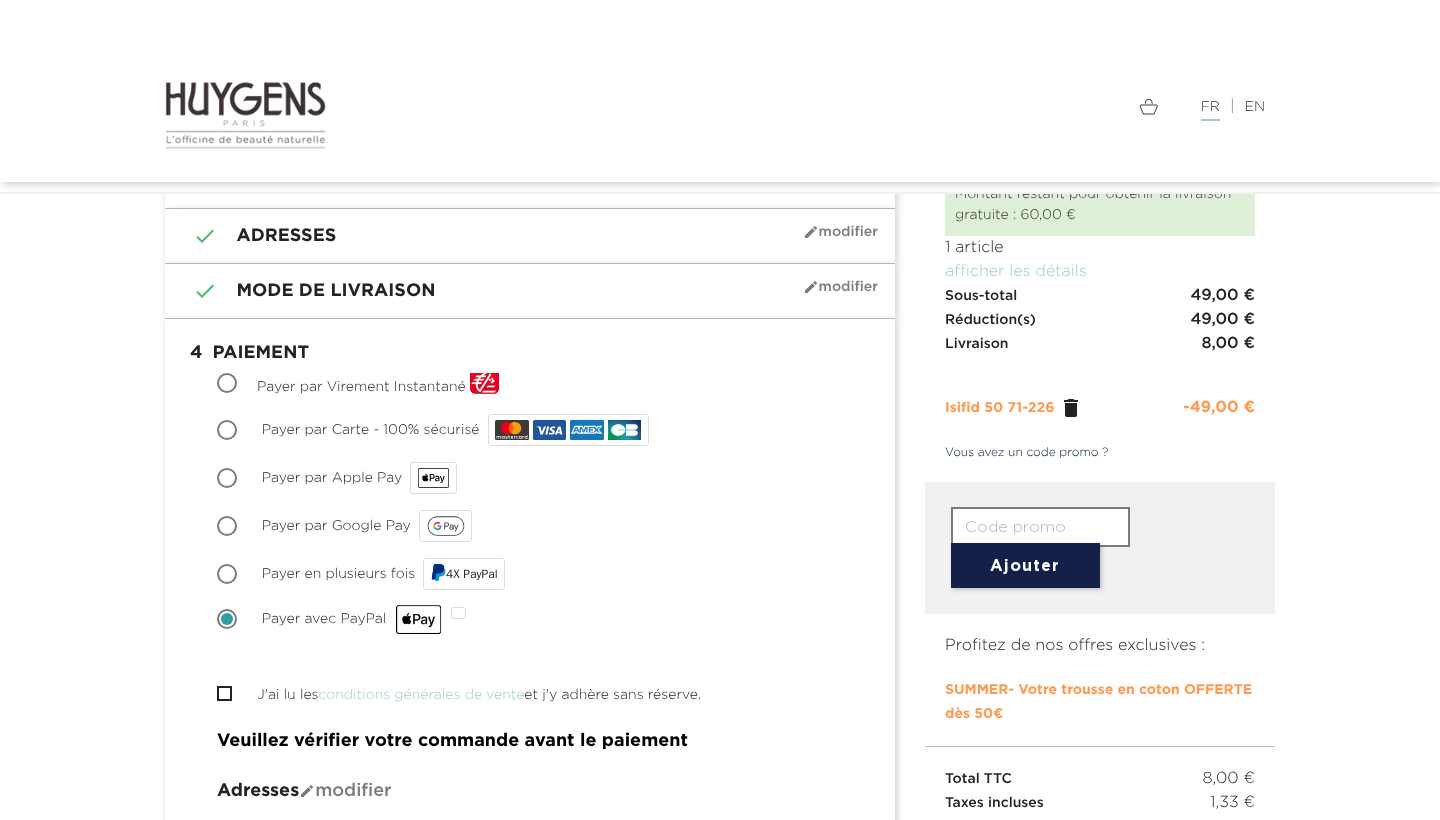 click on "J'ai lu les  conditions générales de vente  et j'y adhère sans réserve." at bounding box center [223, 693] 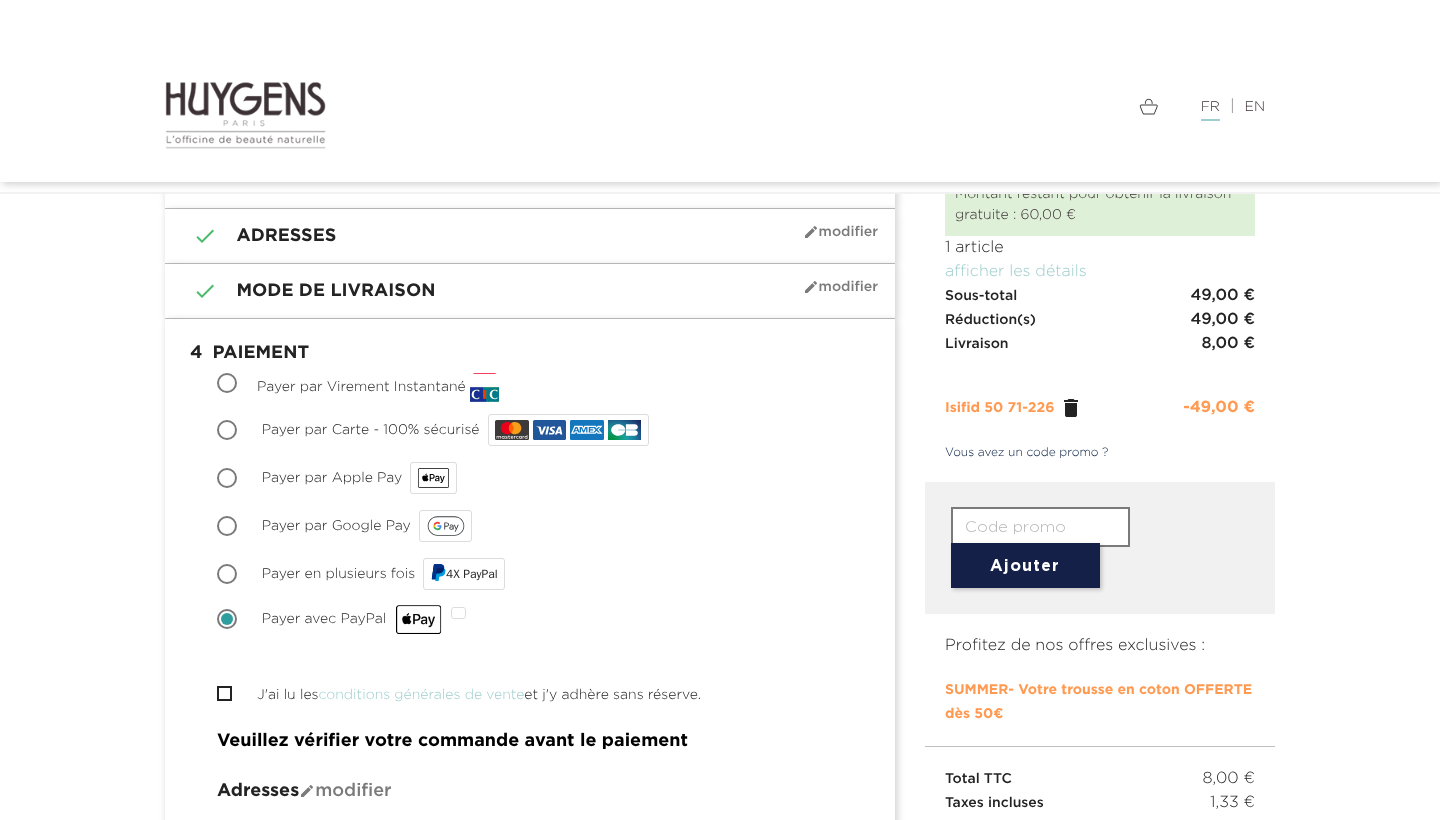 checkbox on "true" 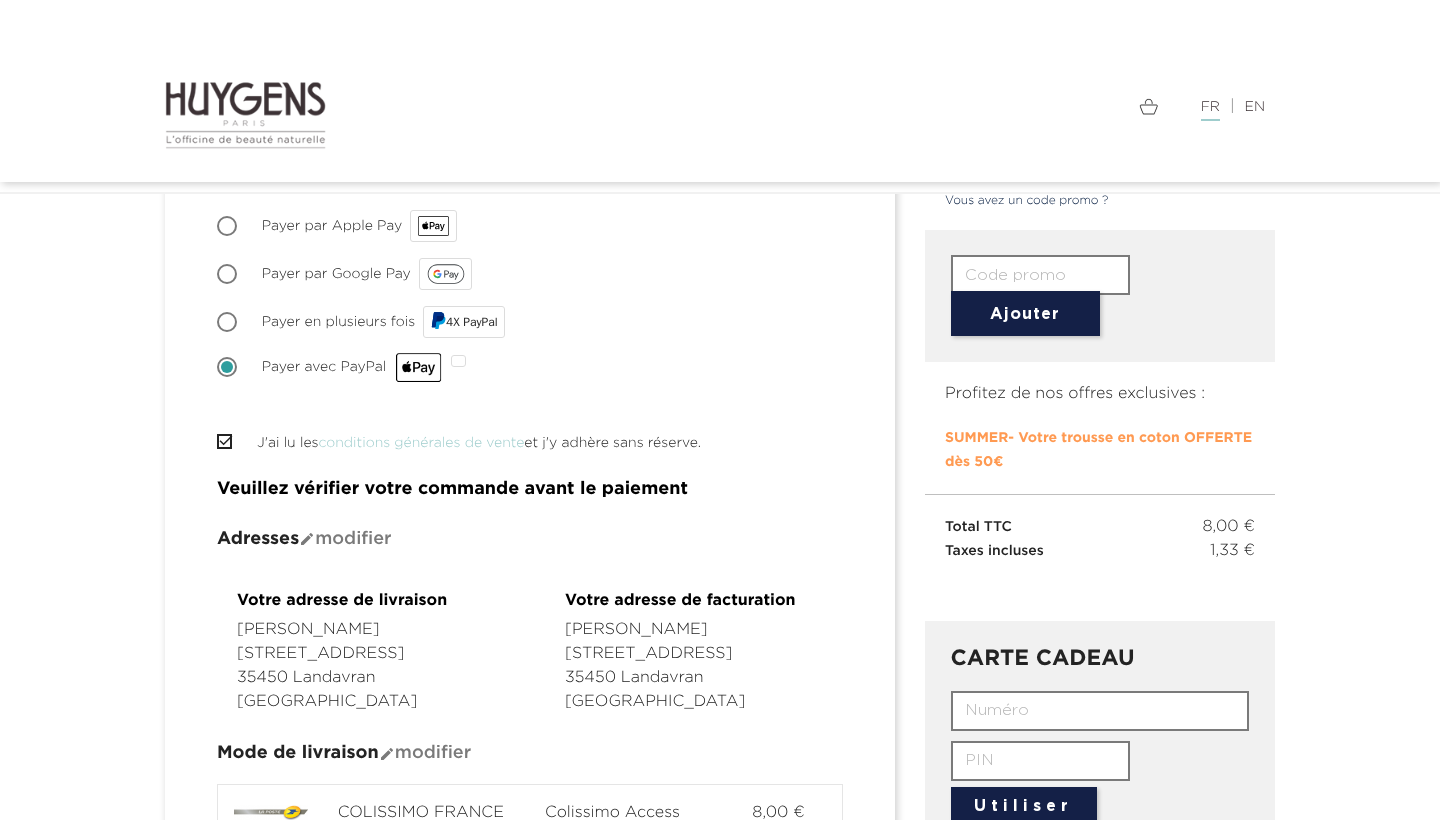 scroll, scrollTop: 326, scrollLeft: 0, axis: vertical 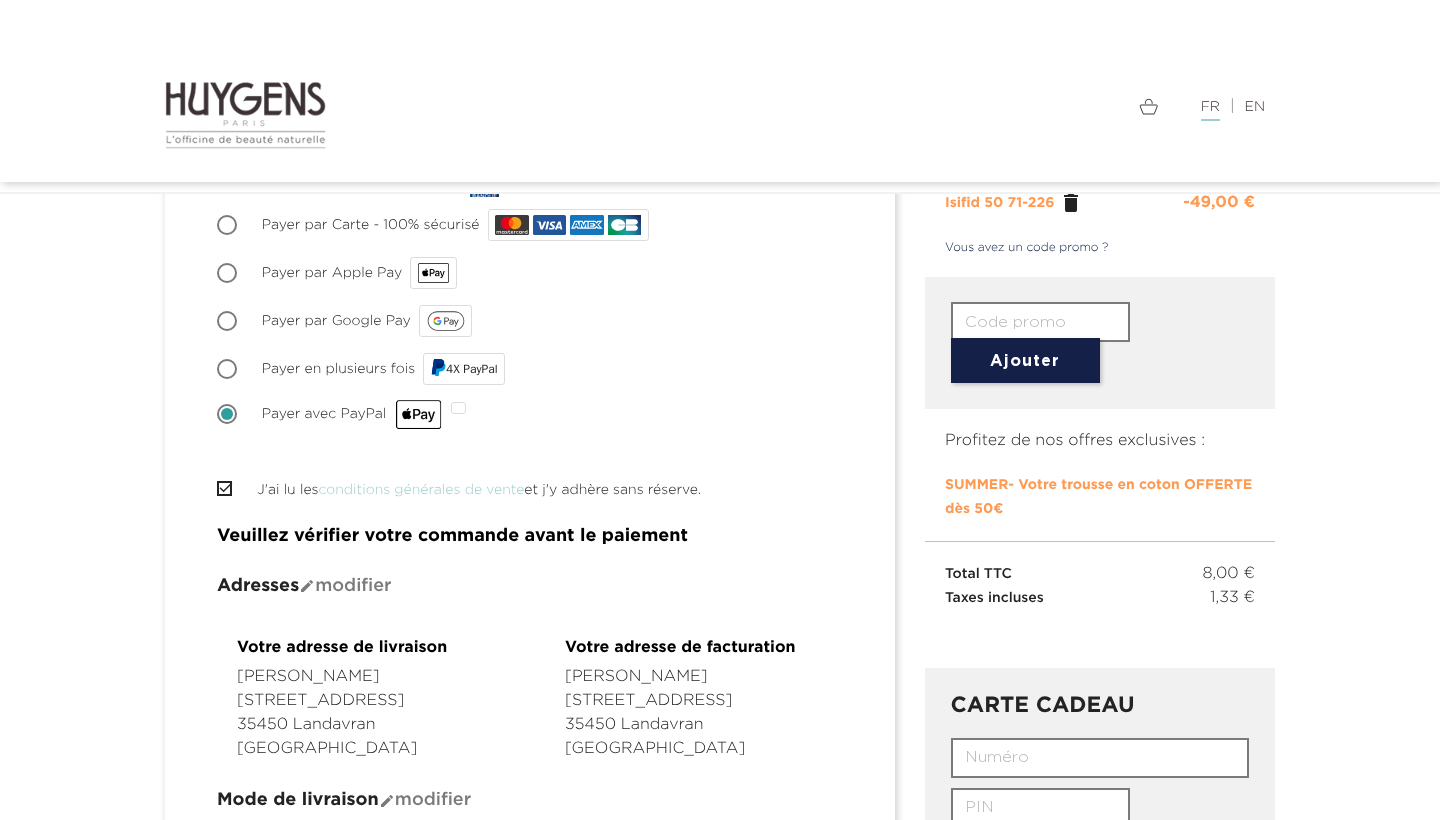 click on "Payer par Apple Pay" at bounding box center (229, 275) 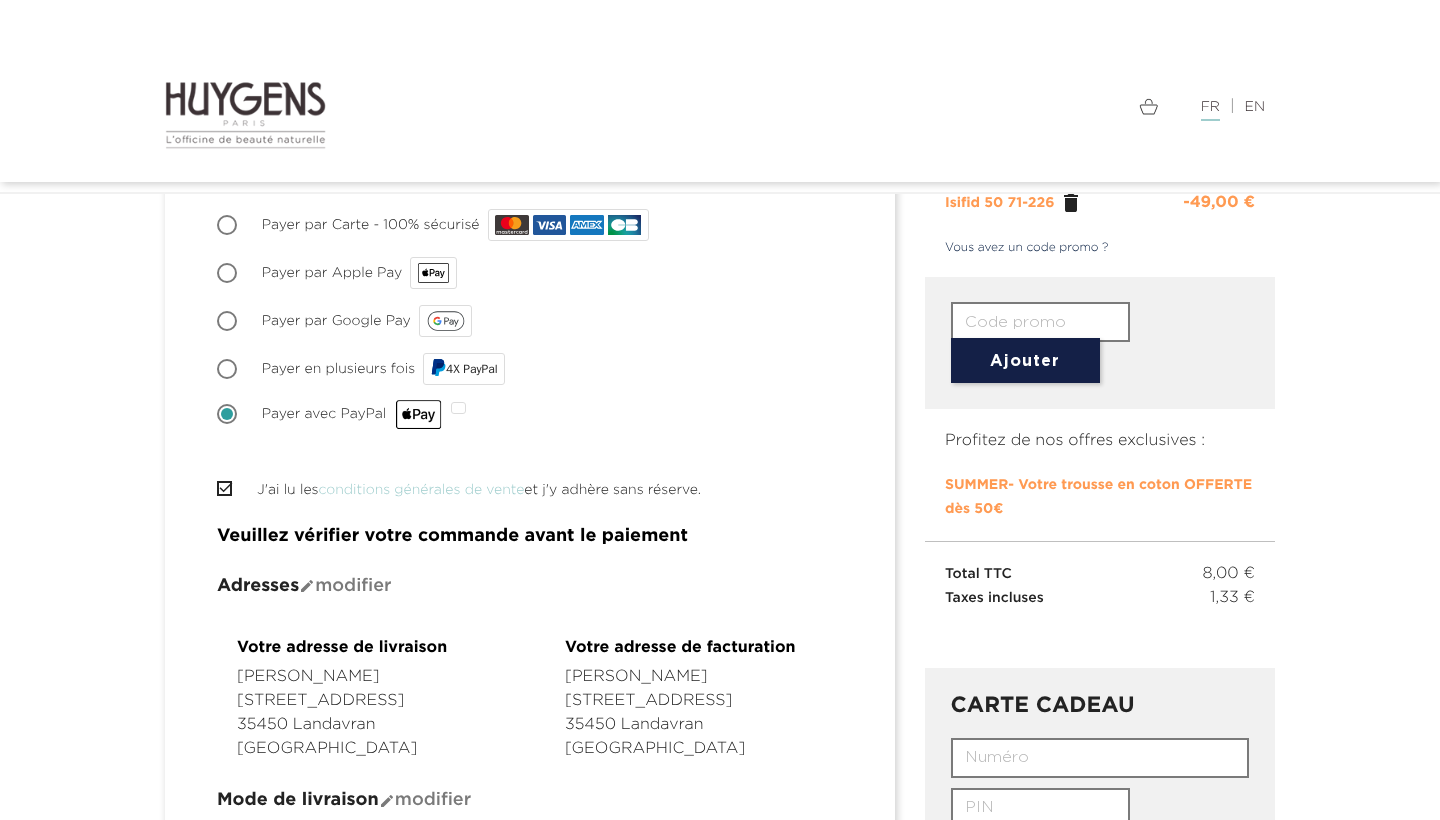 radio on "true" 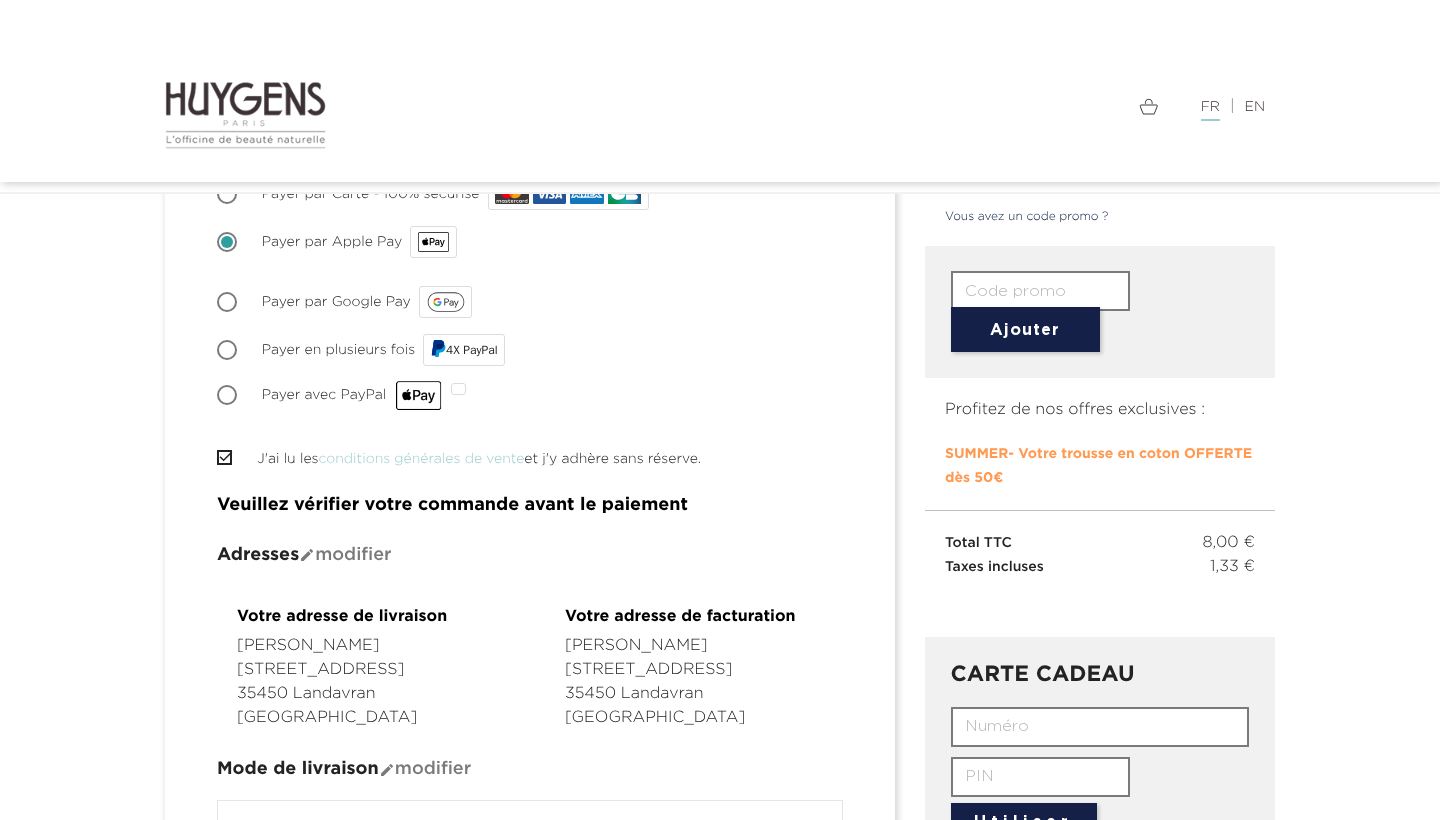 scroll, scrollTop: 348, scrollLeft: 0, axis: vertical 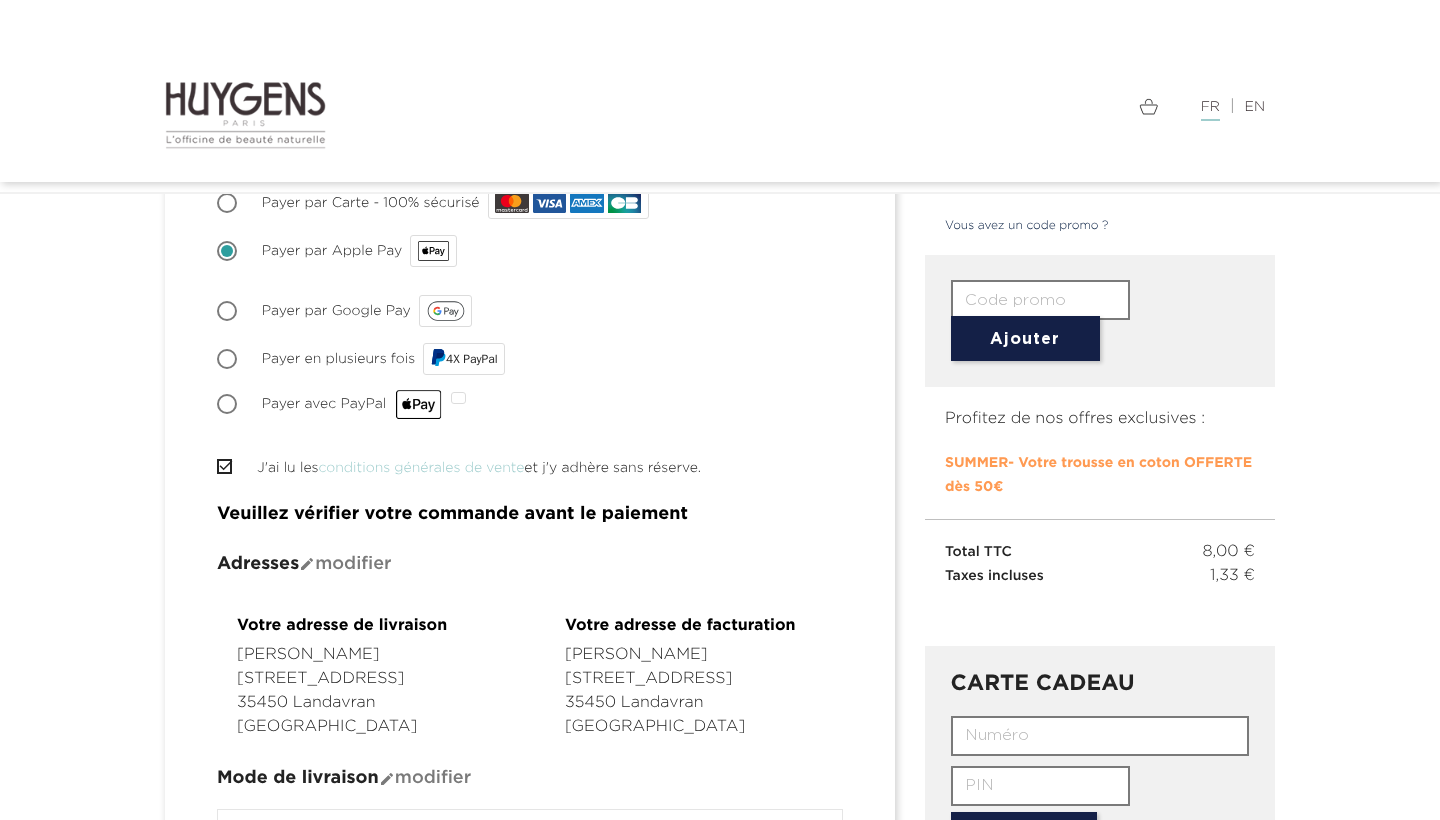click on "J'ai lu les  conditions générales de vente  et j'y adhère sans réserve." at bounding box center [223, 466] 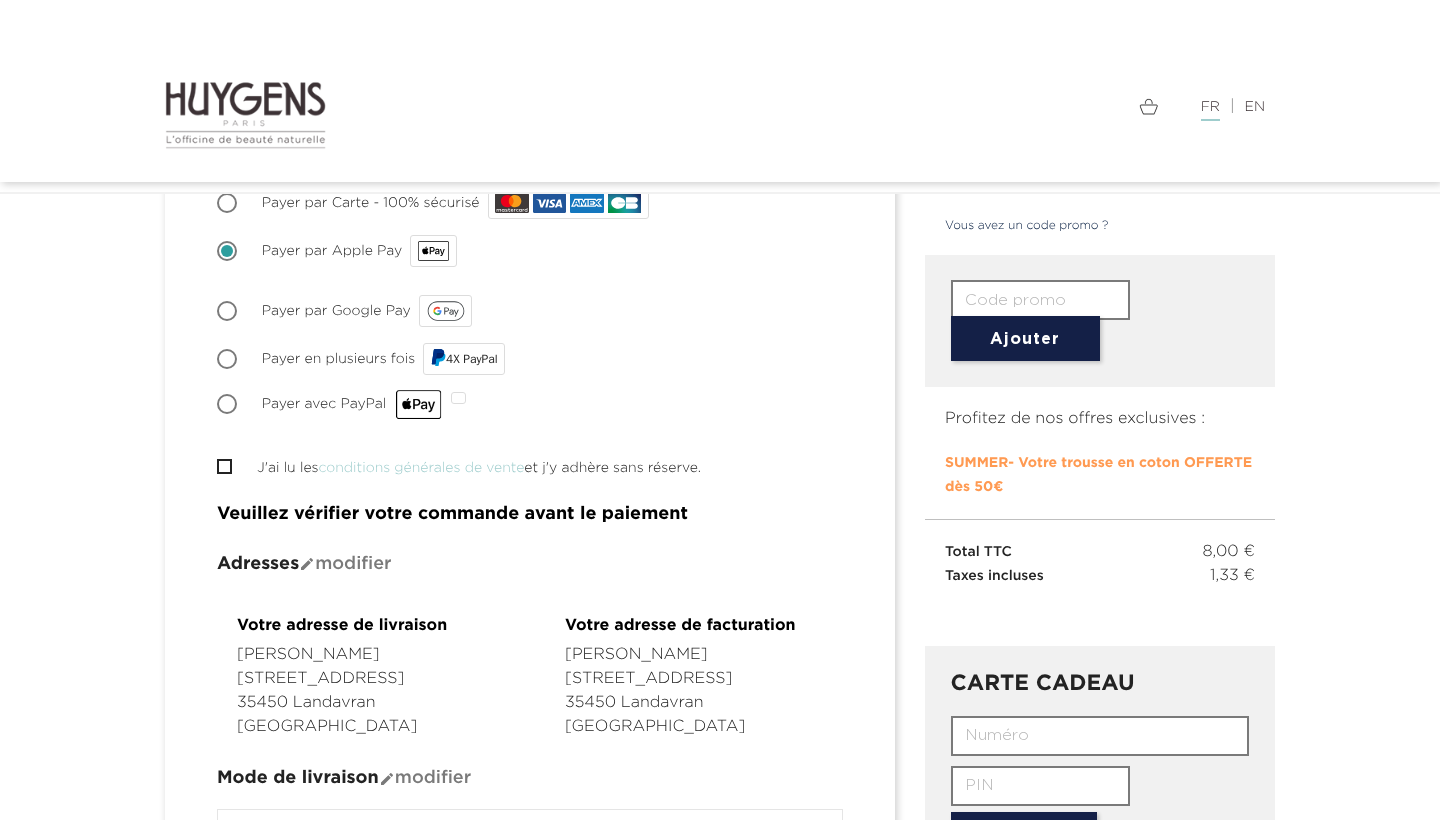 click on "J'ai lu les  conditions générales de vente  et j'y adhère sans réserve." at bounding box center (223, 466) 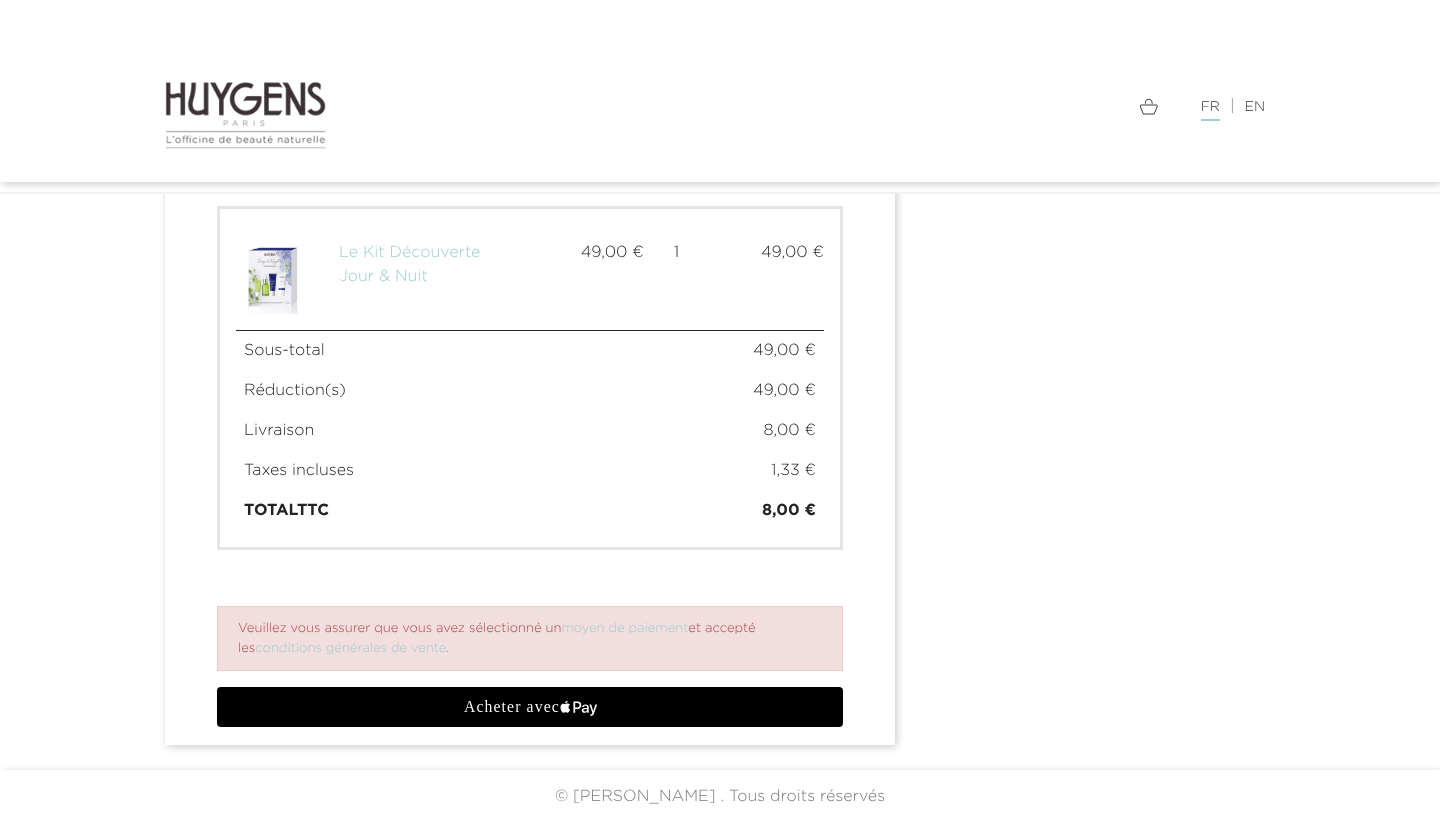 scroll, scrollTop: 1119, scrollLeft: 0, axis: vertical 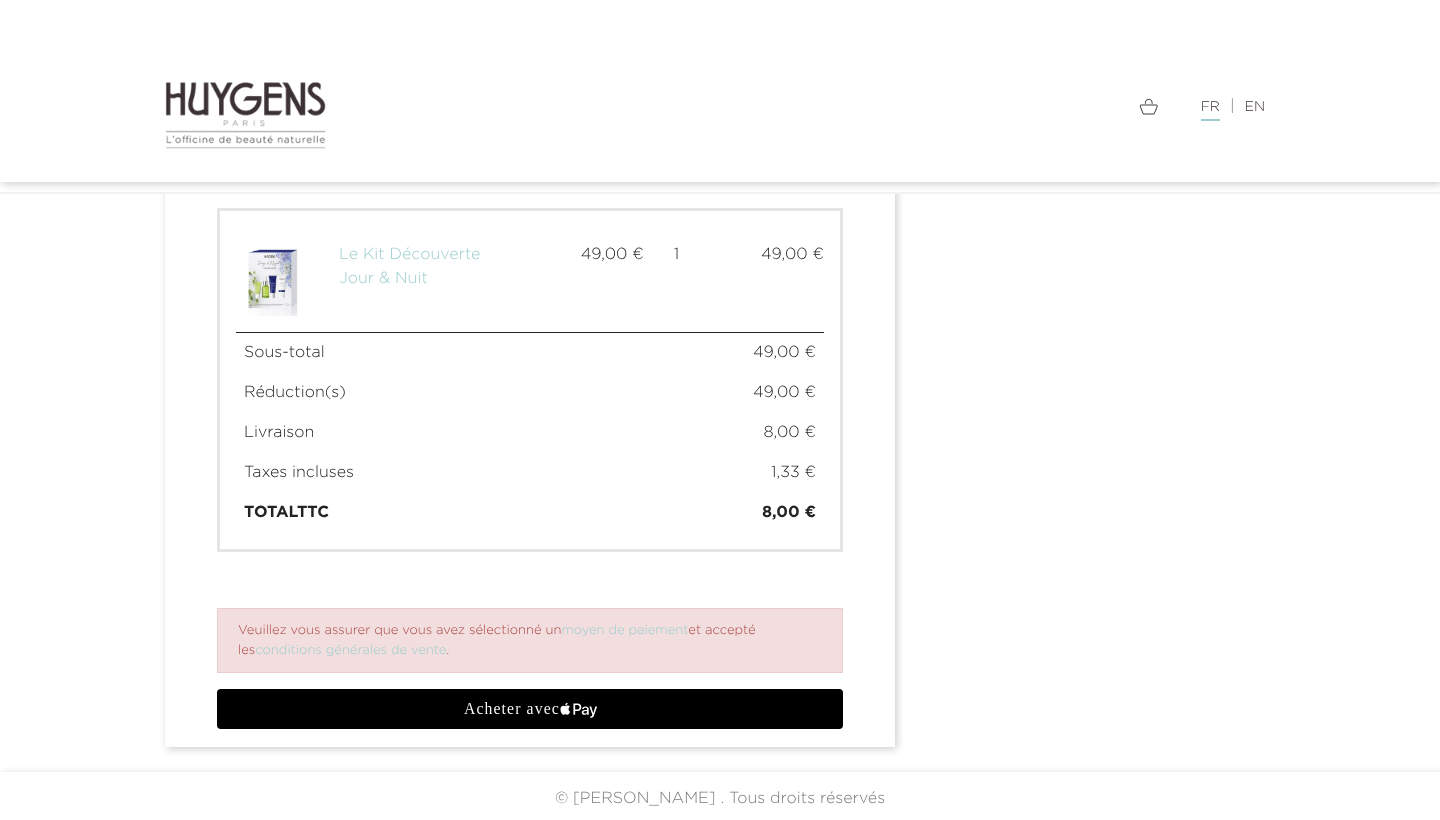 click on "text {
fill: #FFF;
font-family: -apple-system;
font-size: 15px;
font-weight: 500;
}
Acheter avec
Apple Logo" 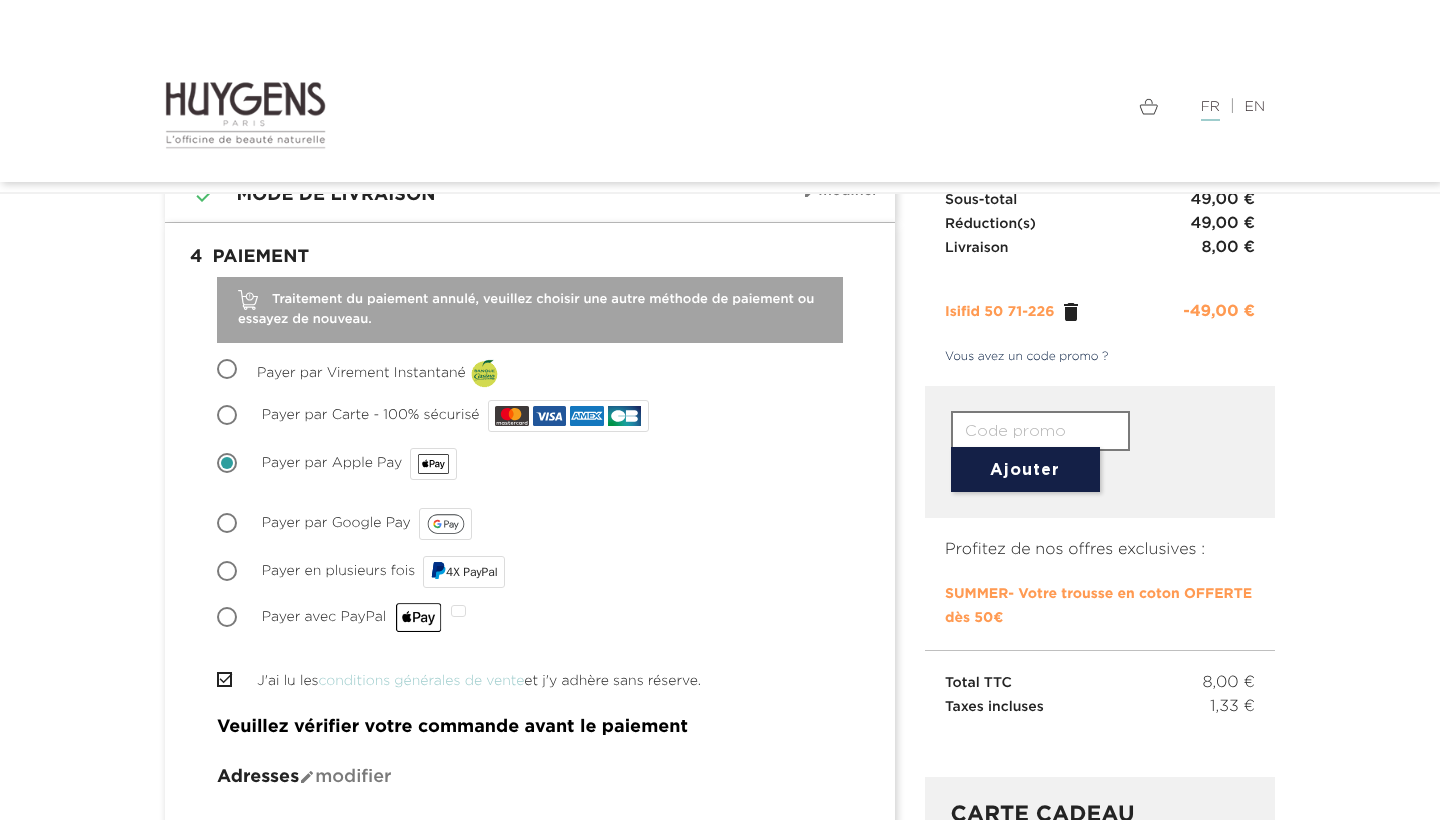 scroll, scrollTop: 218, scrollLeft: 0, axis: vertical 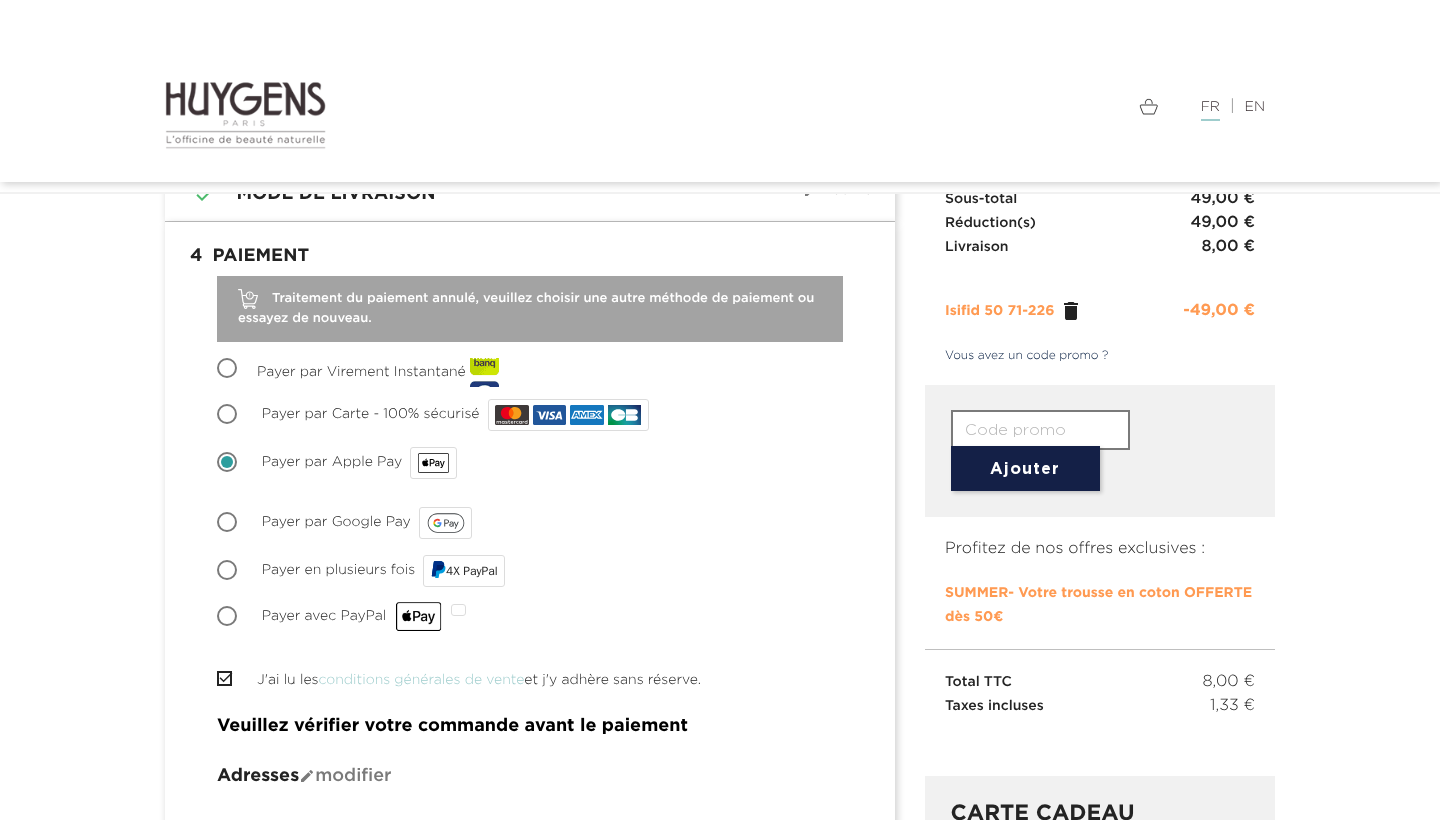 click on "Payer par Carte - 100% sécurisé" at bounding box center [229, 416] 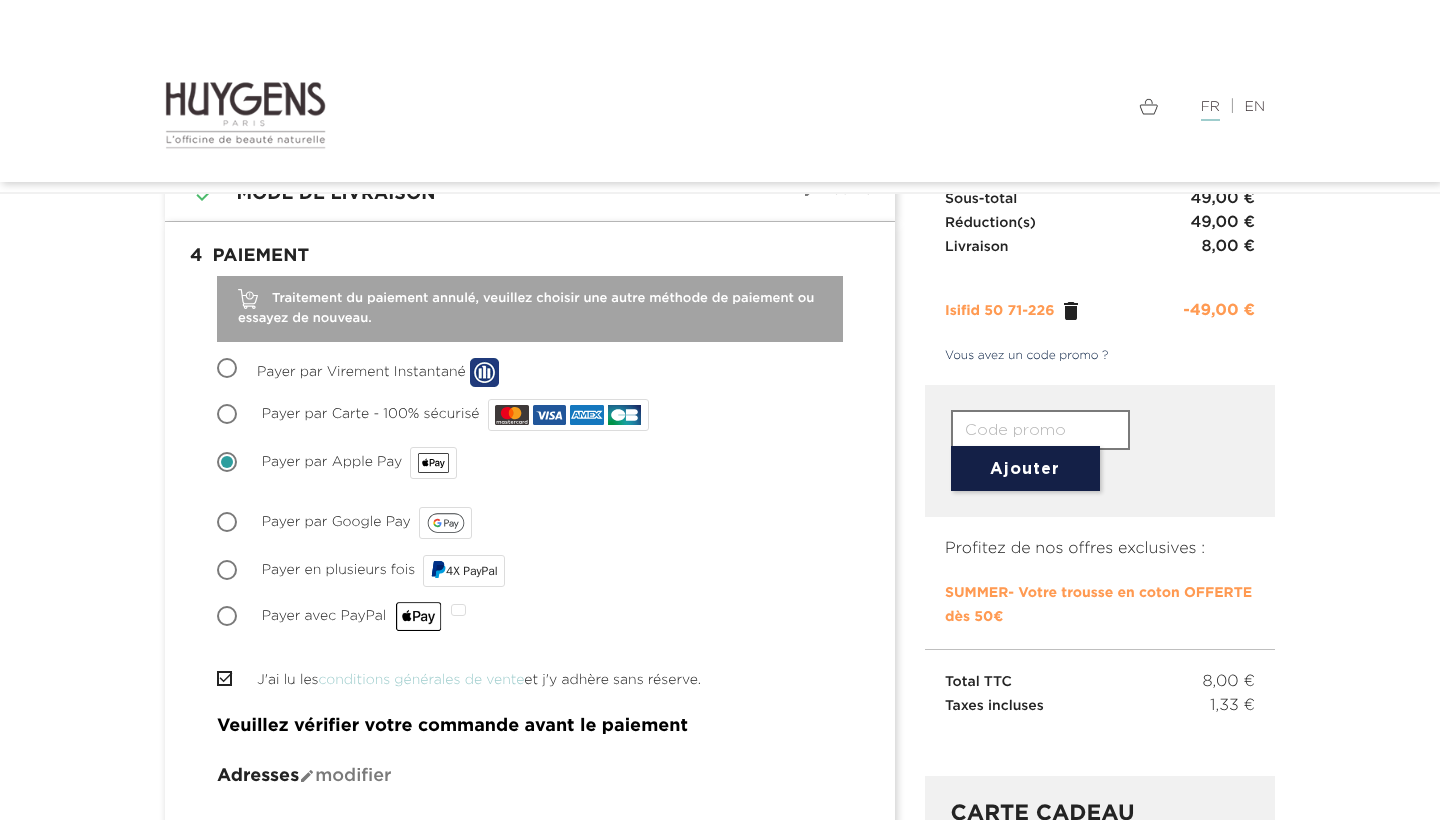 radio on "true" 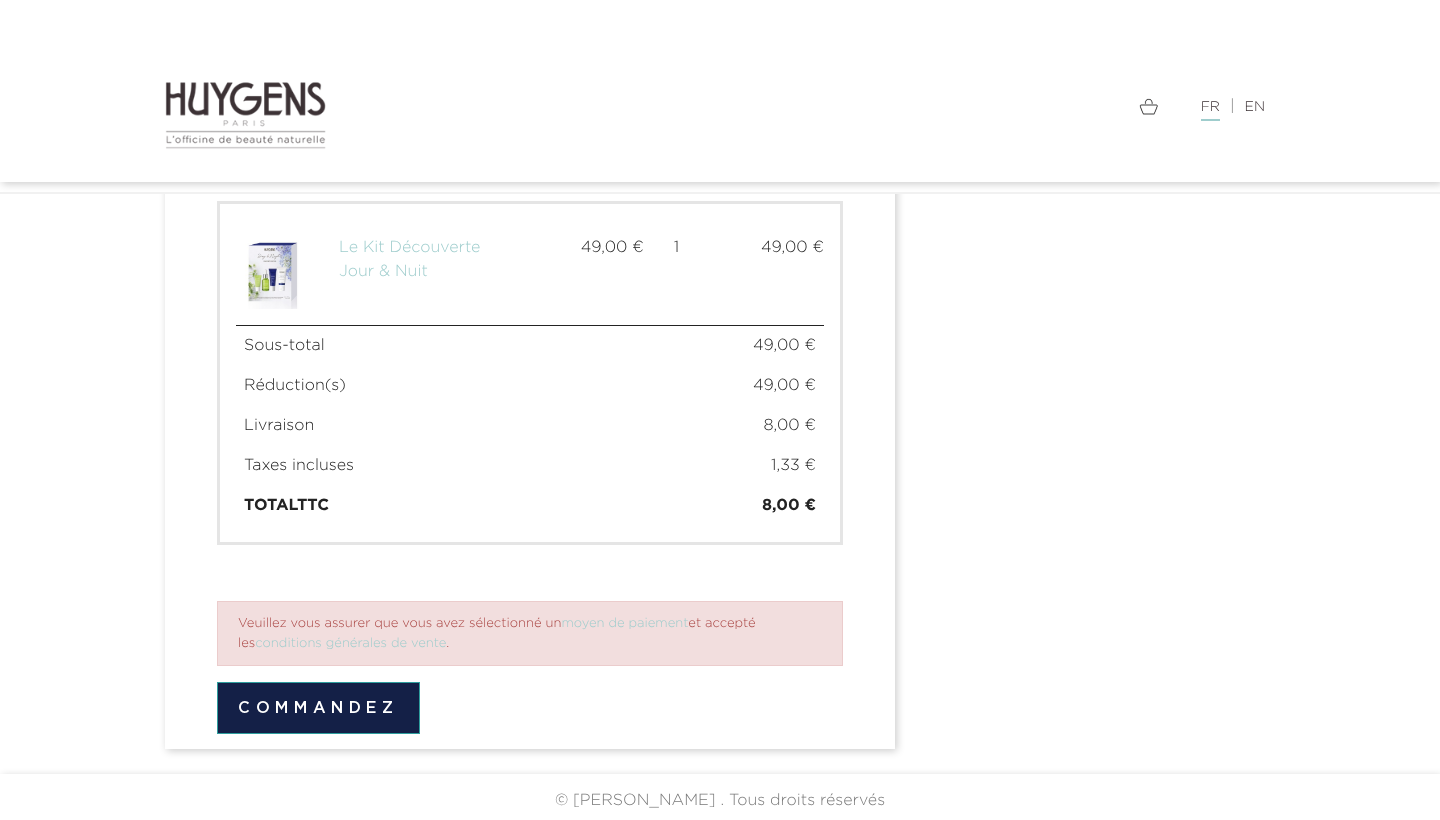 scroll, scrollTop: 1392, scrollLeft: 0, axis: vertical 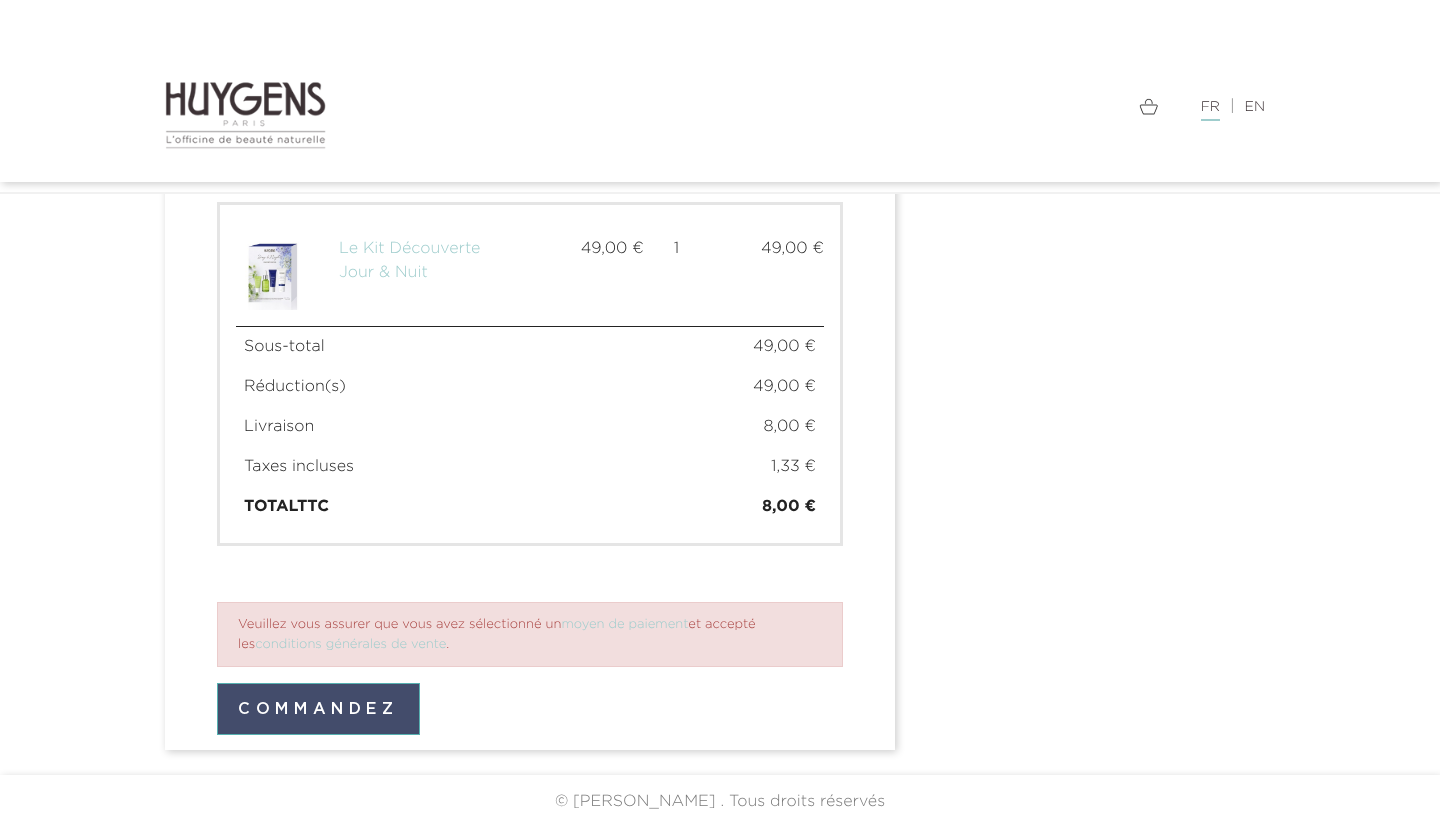 click on "Commandez" at bounding box center (318, 709) 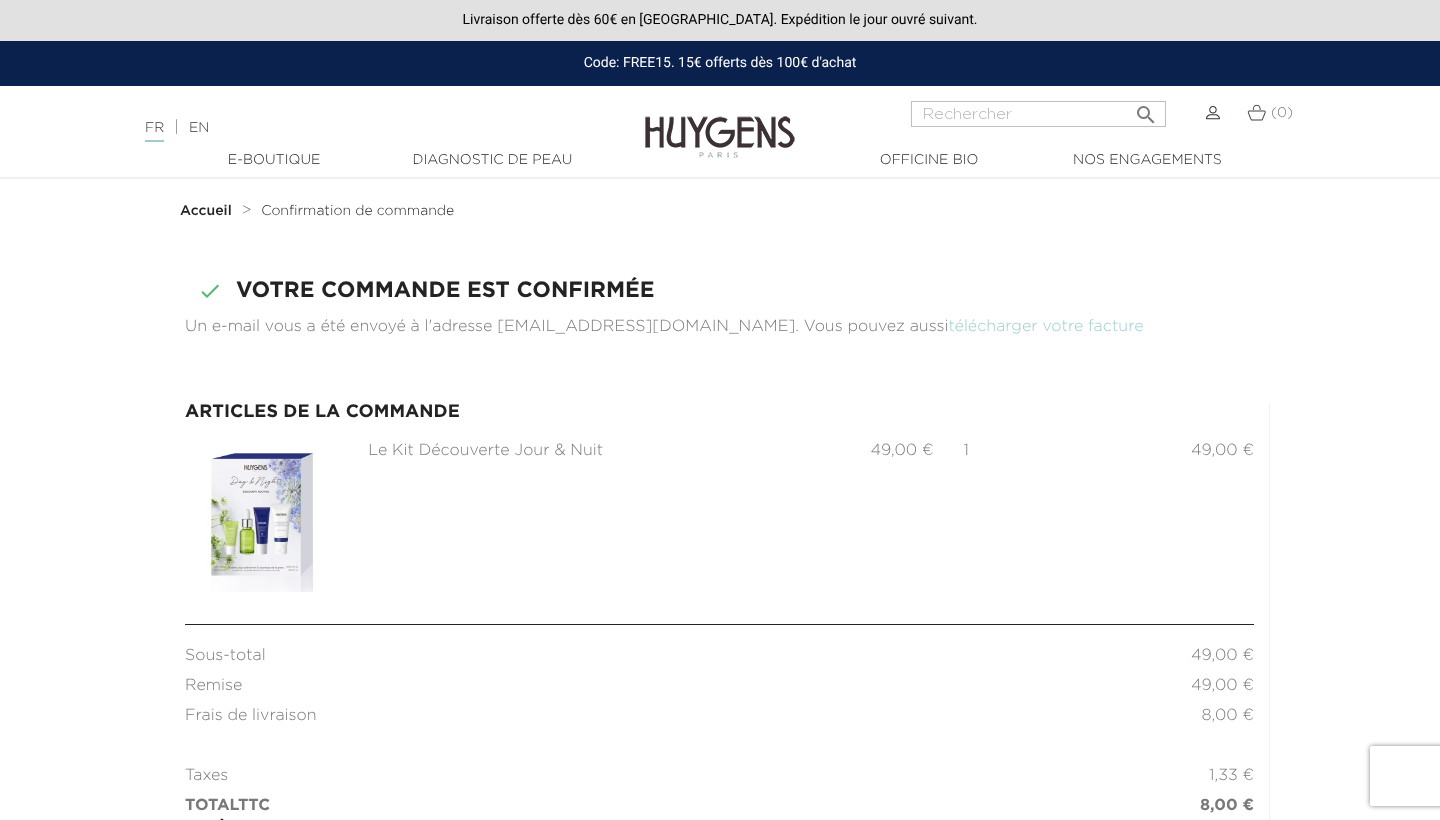 scroll, scrollTop: 0, scrollLeft: 0, axis: both 